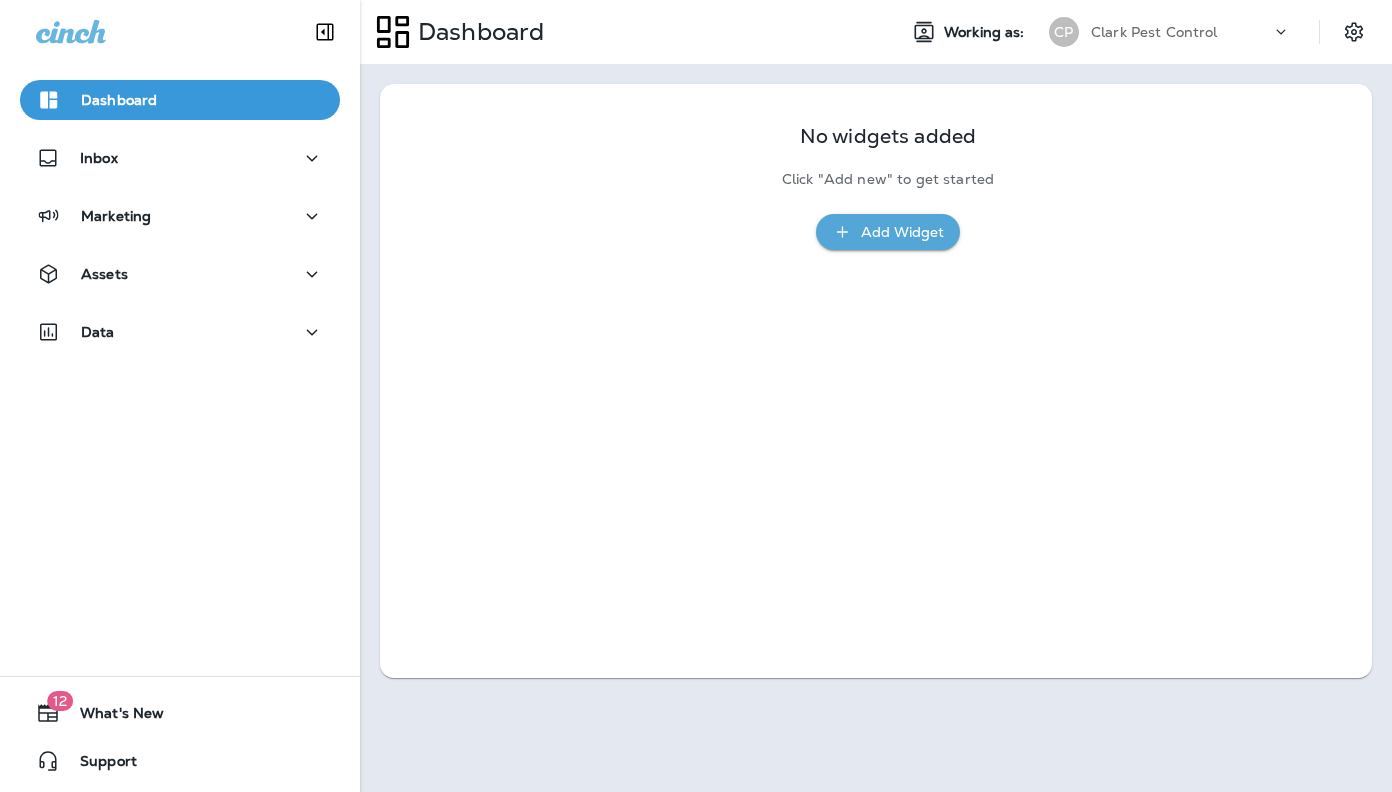 scroll, scrollTop: 0, scrollLeft: 0, axis: both 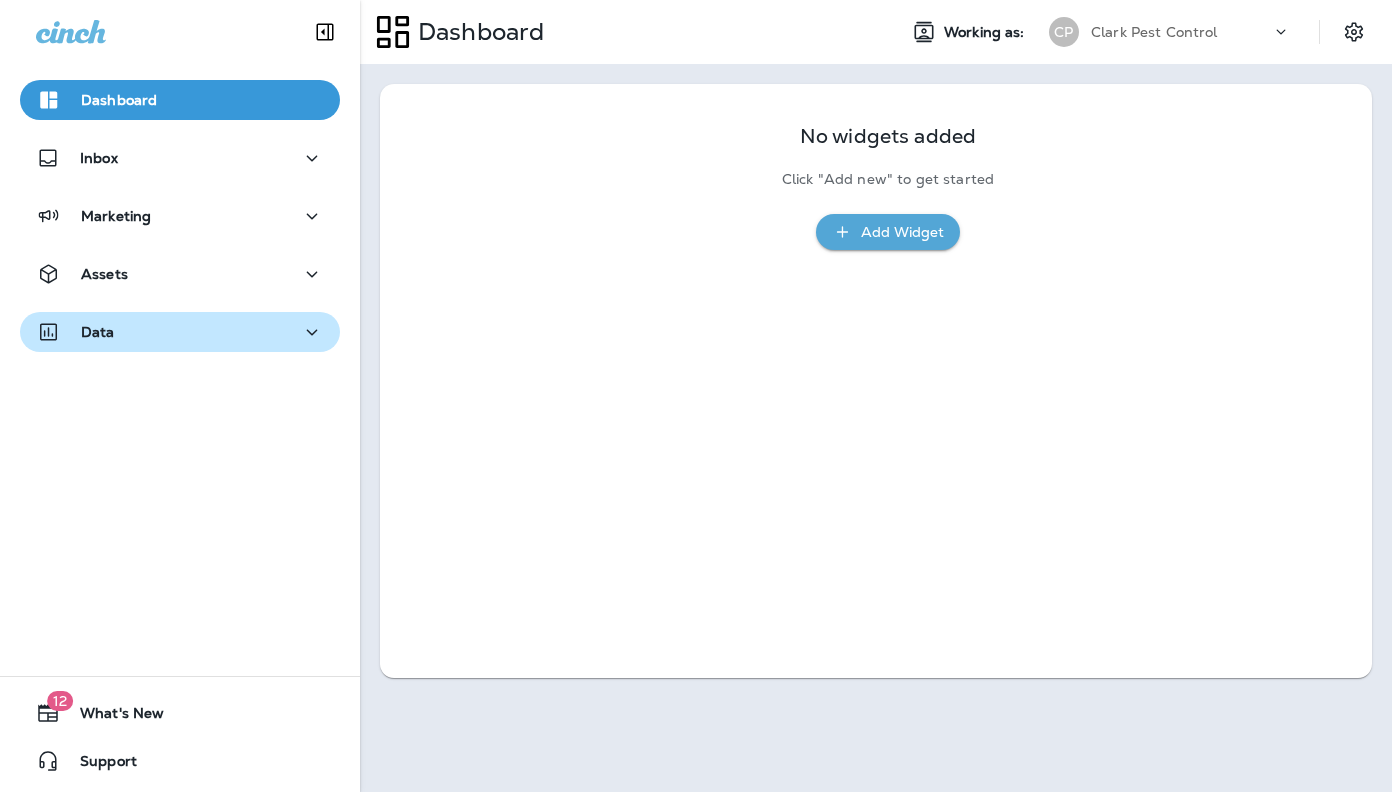 click on "Data" at bounding box center (180, 332) 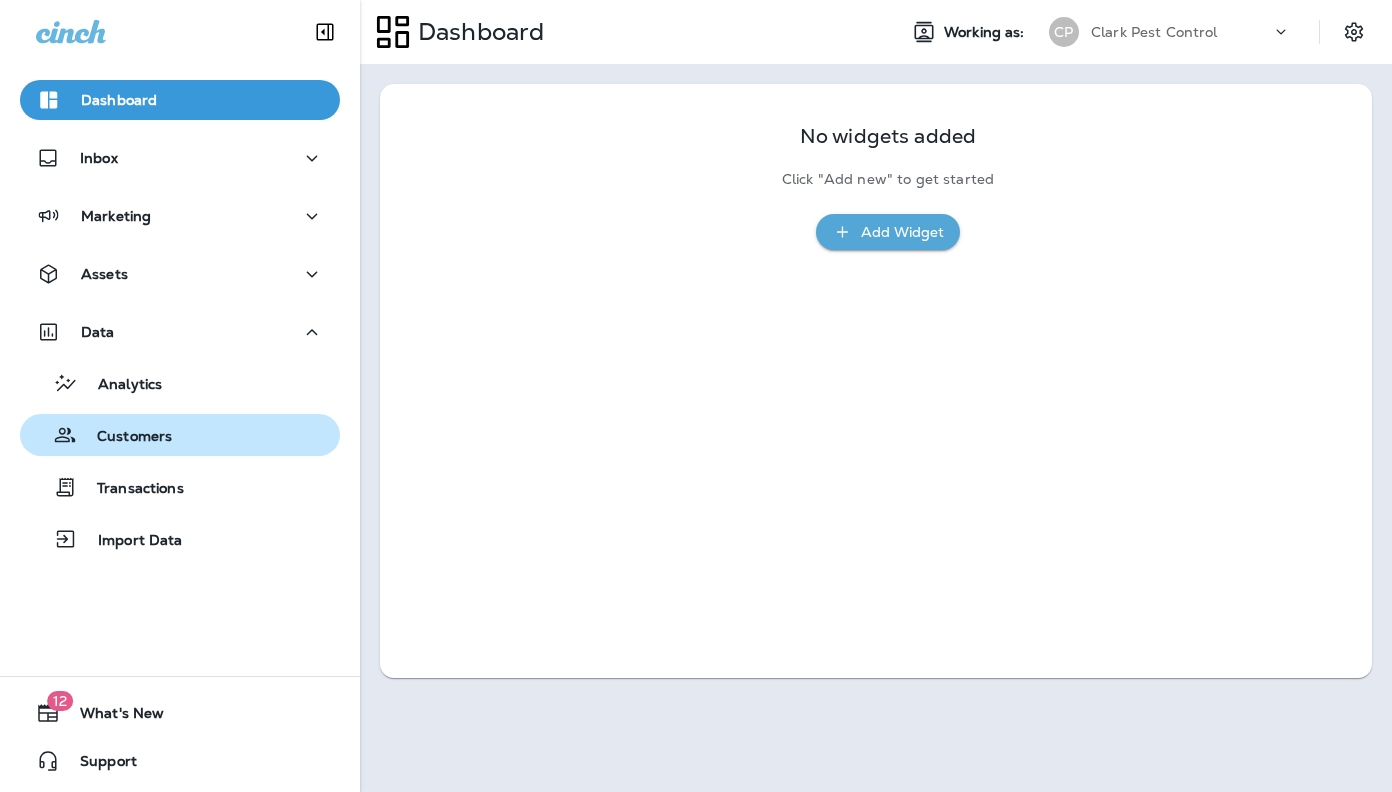 click on "Customers" at bounding box center [124, 437] 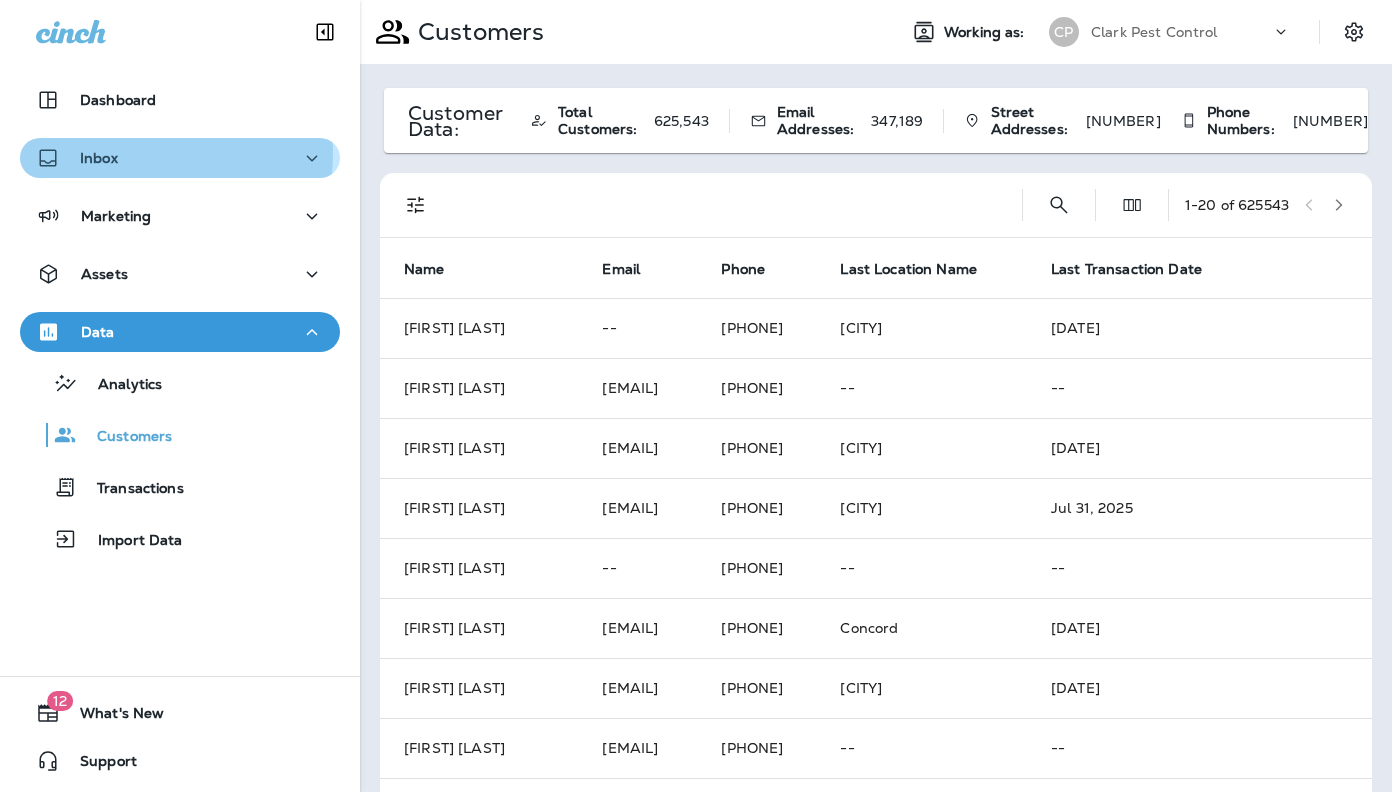 click on "Inbox" at bounding box center [180, 158] 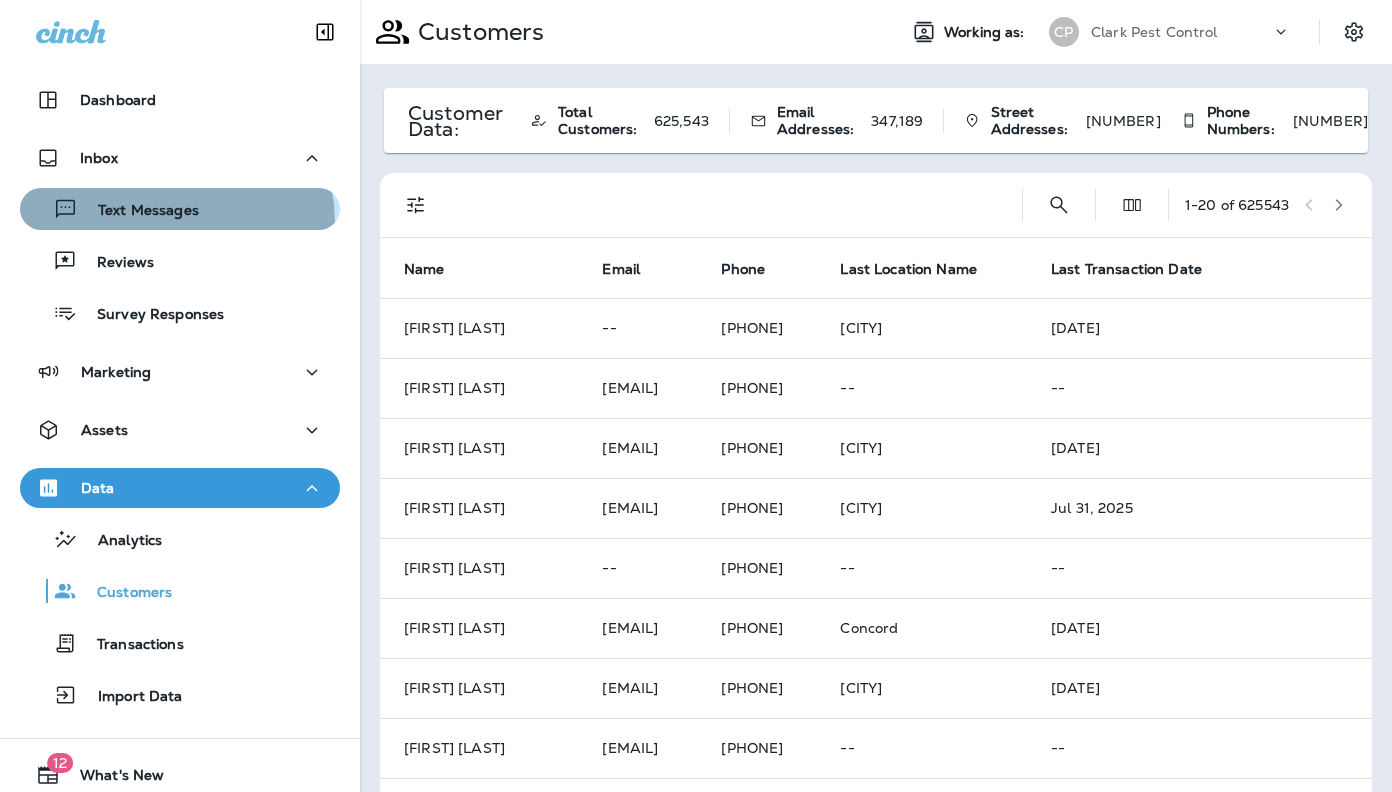 click on "Text Messages" at bounding box center [113, 209] 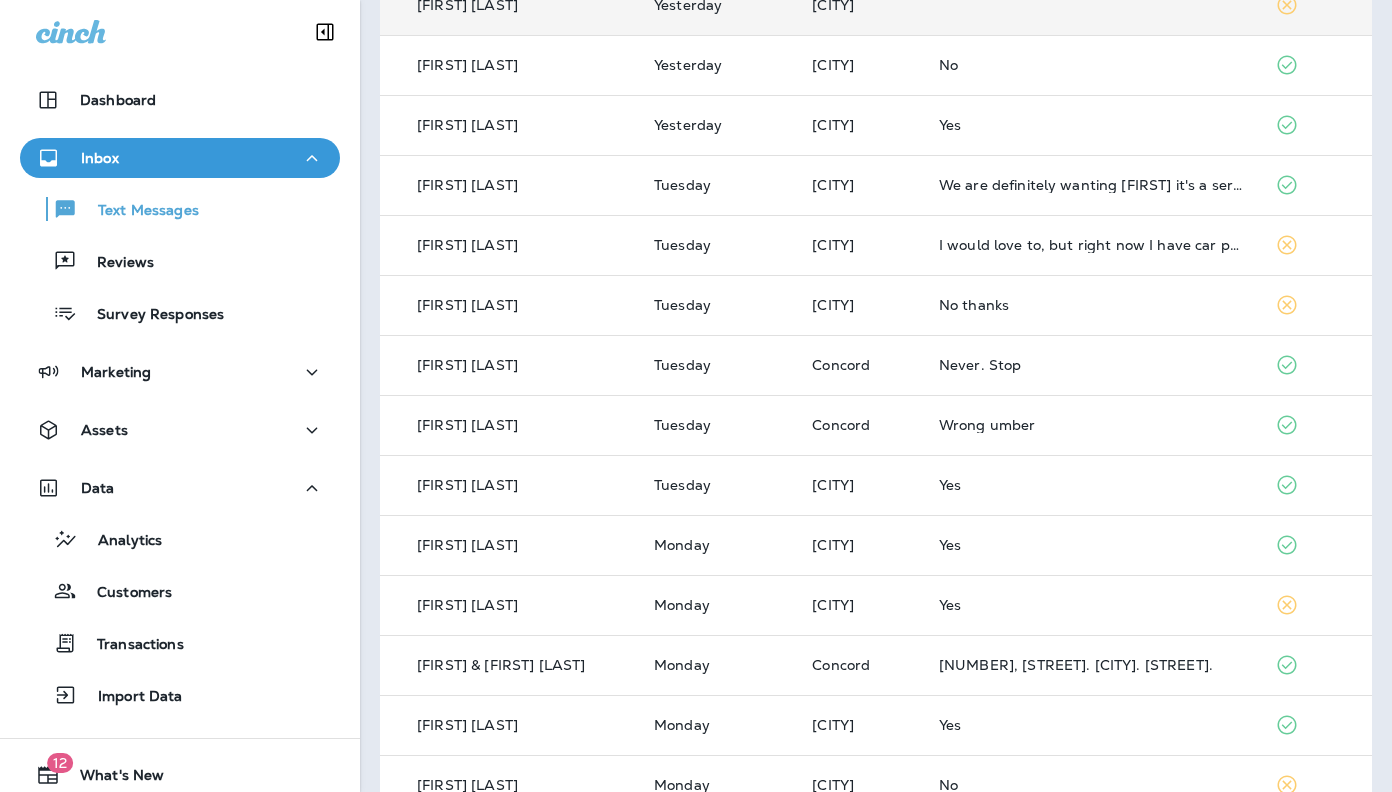 scroll, scrollTop: 638, scrollLeft: 0, axis: vertical 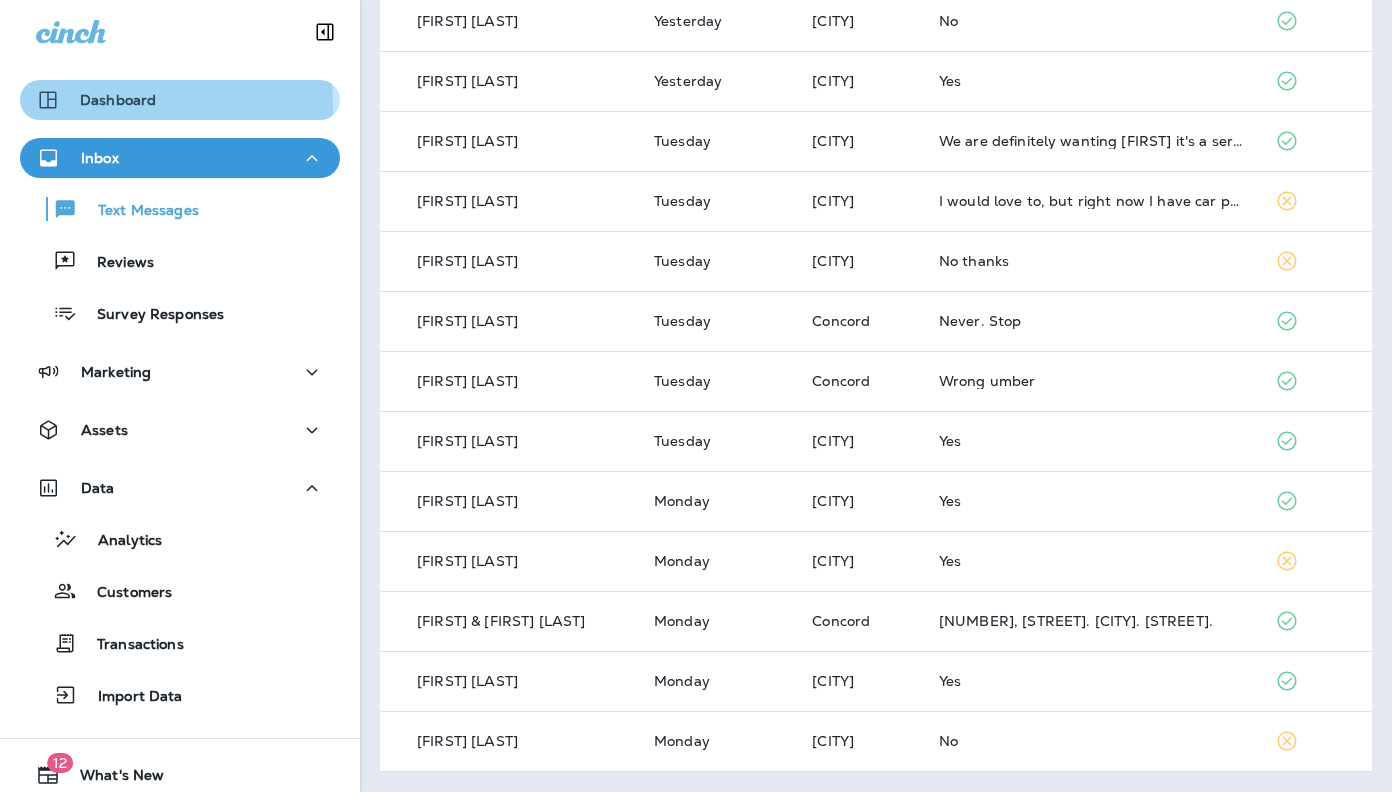 click on "Dashboard" at bounding box center (118, 100) 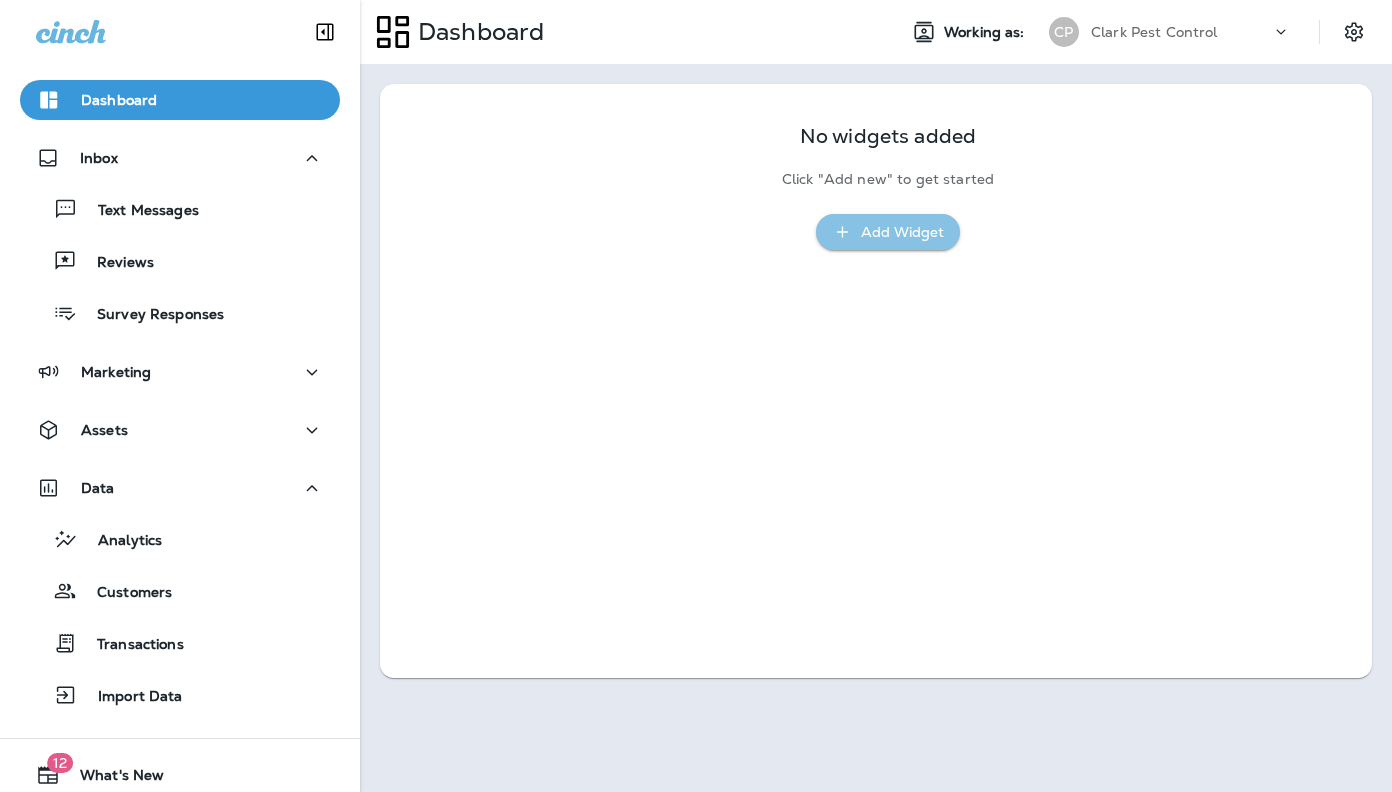 click on "Add Widget" at bounding box center [902, 232] 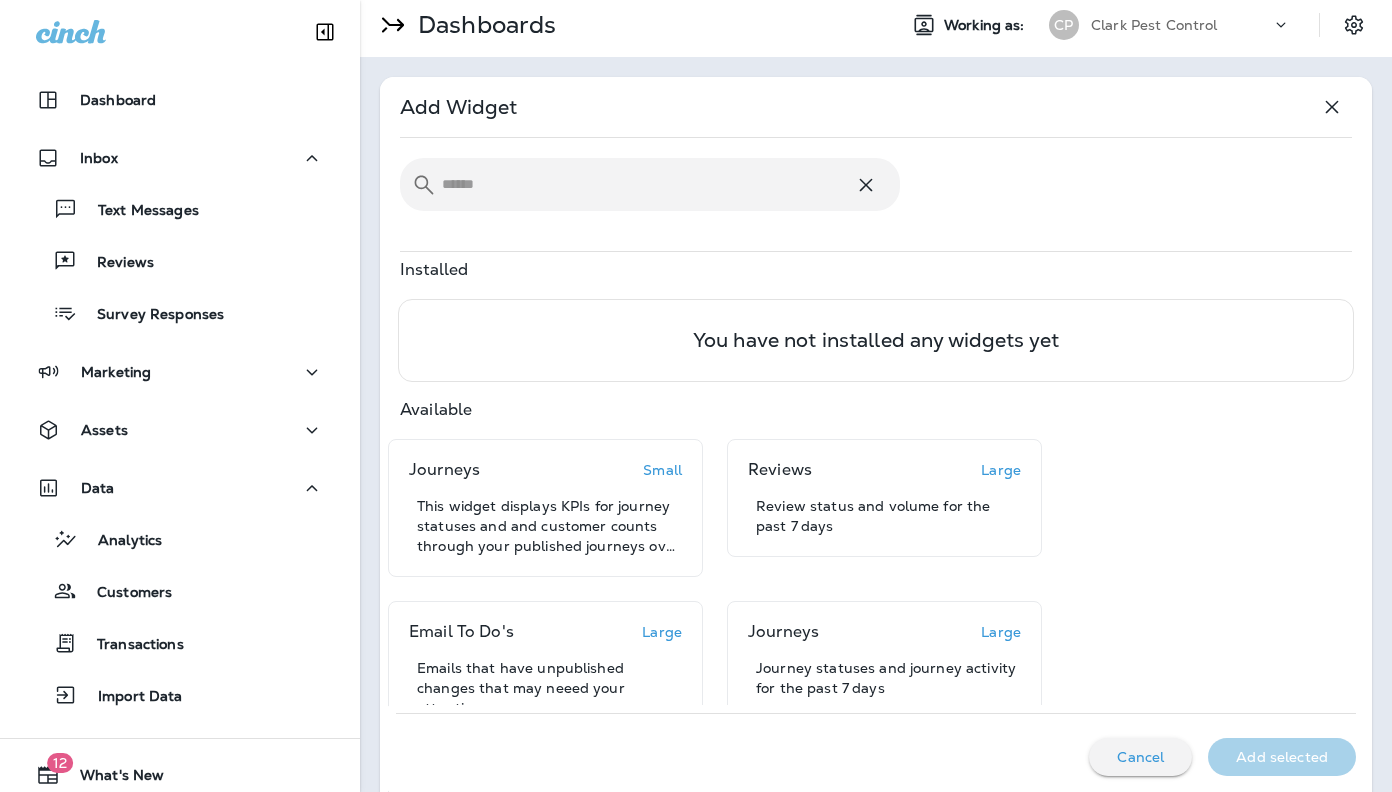 scroll, scrollTop: 0, scrollLeft: 0, axis: both 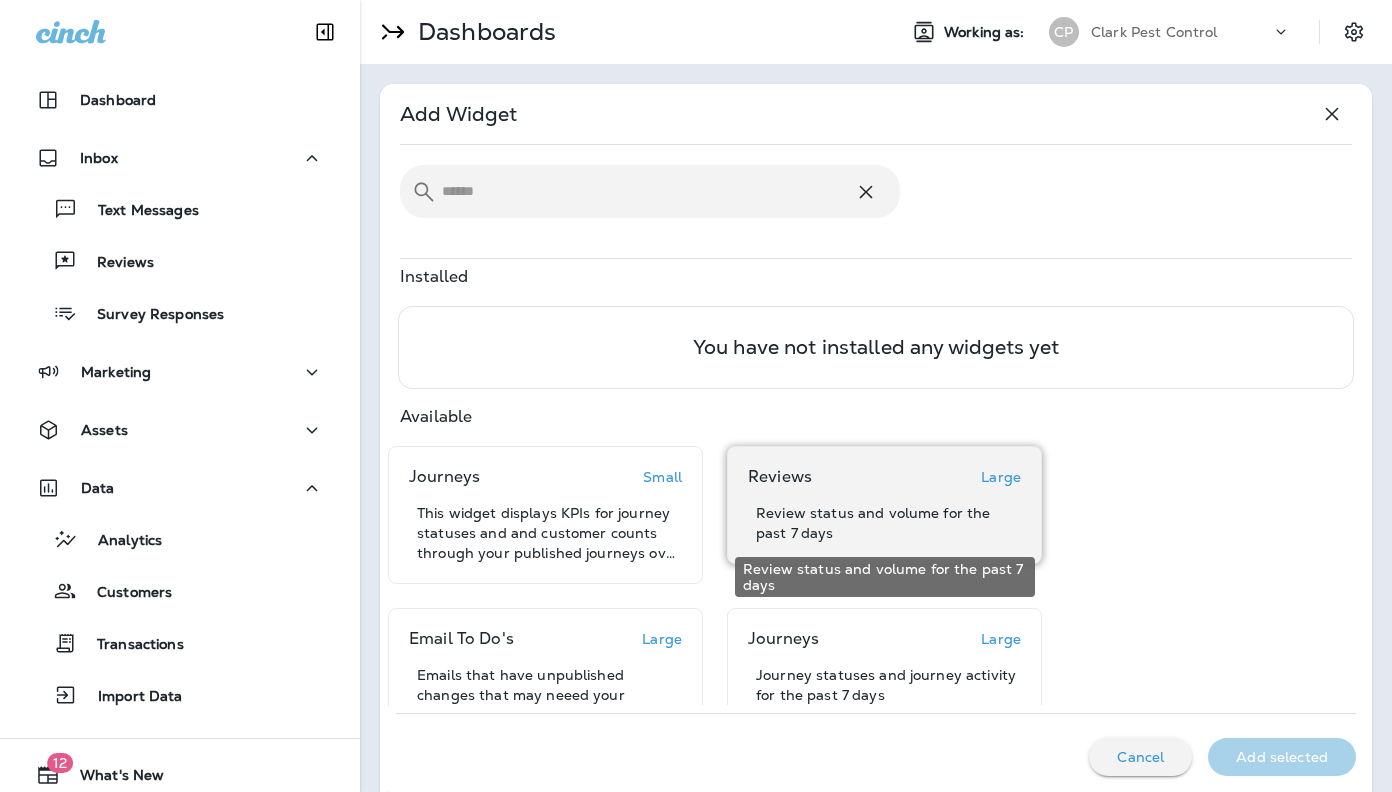 click on "Review status and volume for the past 7 days" at bounding box center (888, 523) 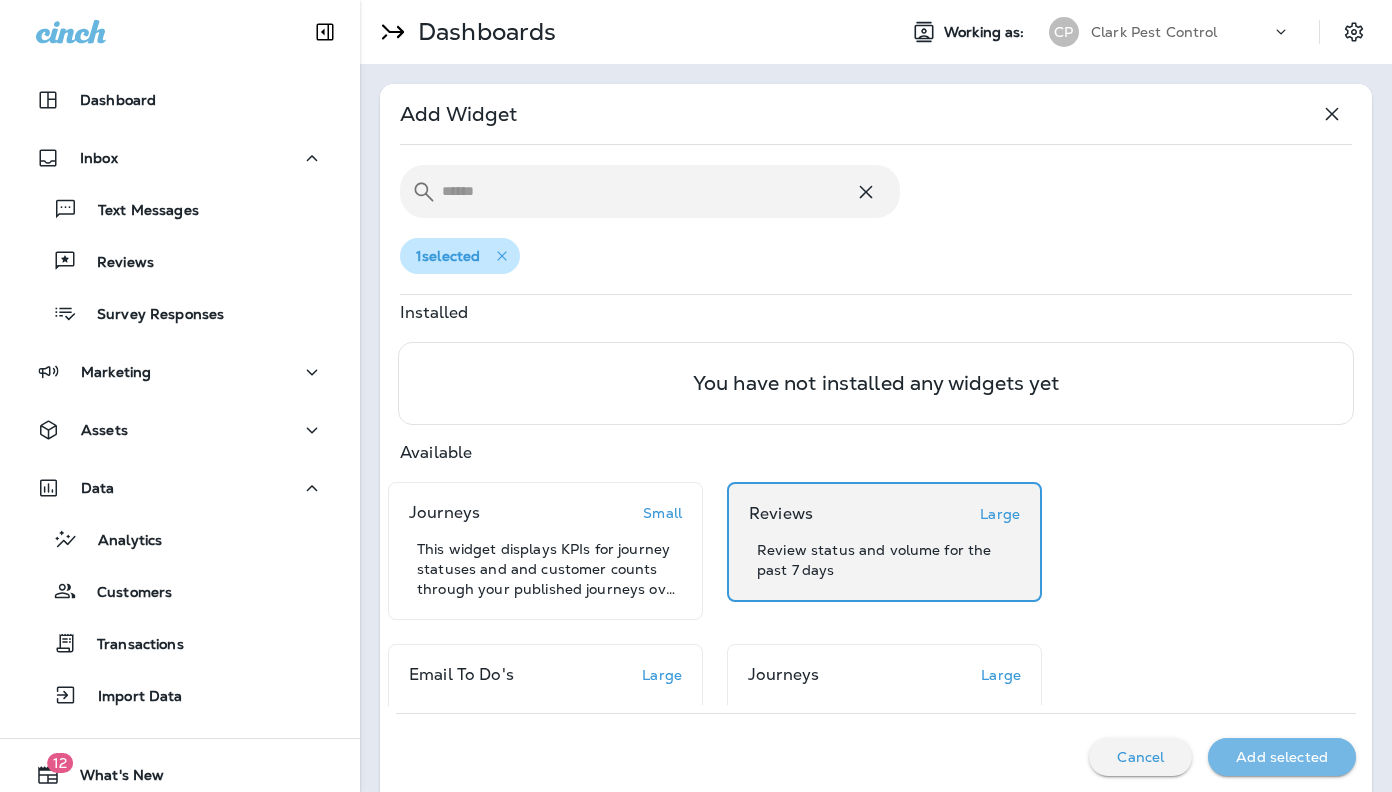 click on "Add selected" at bounding box center (1282, 757) 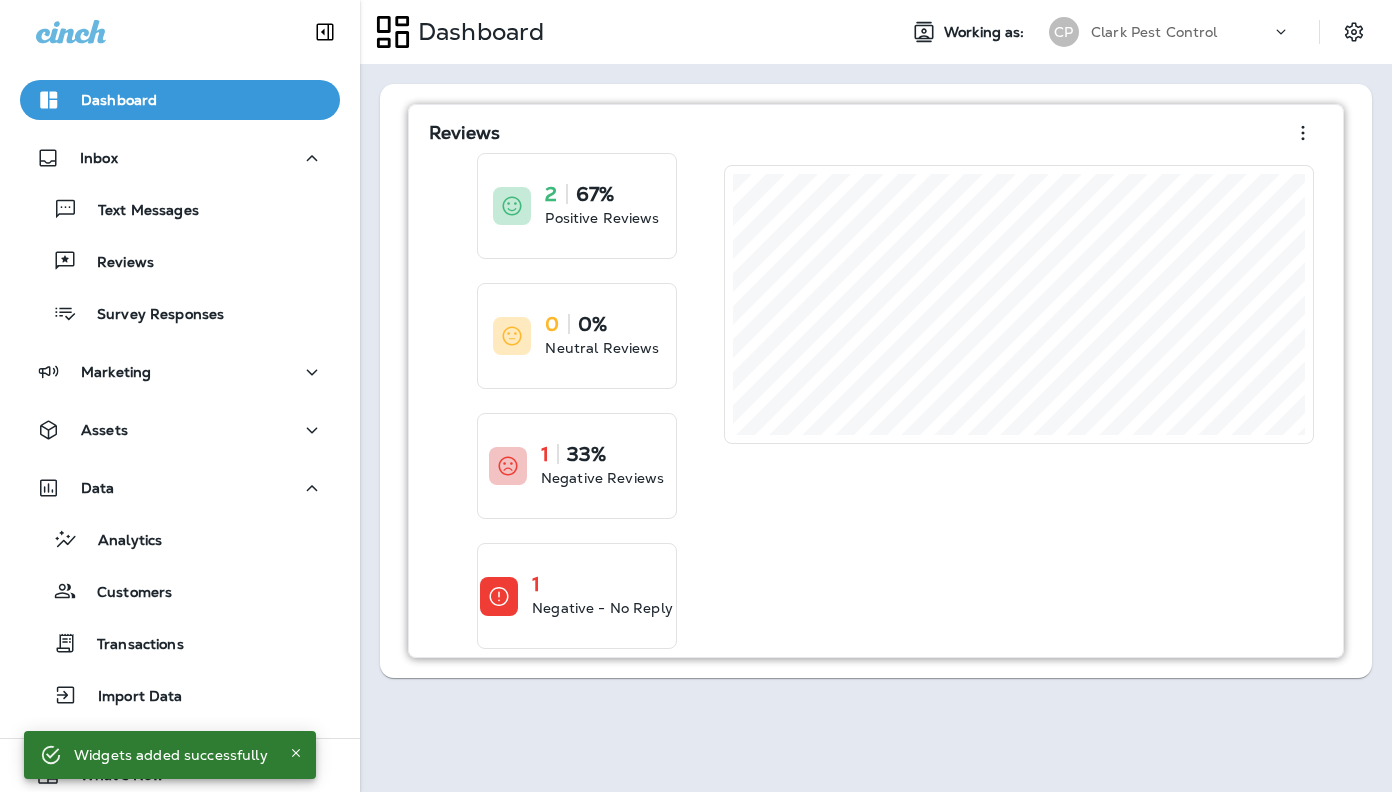 click at bounding box center [1303, 133] 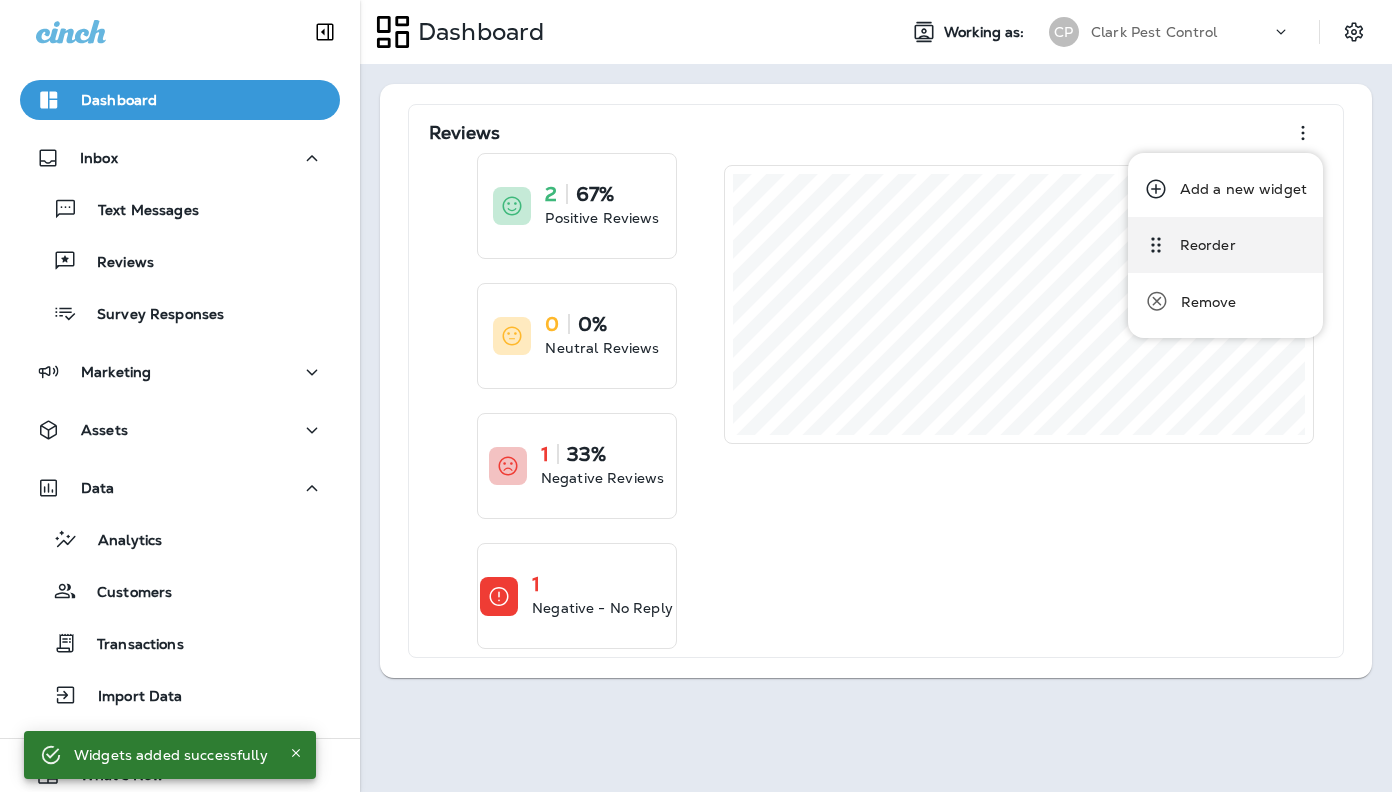 click on "Reorder" at bounding box center [1225, 245] 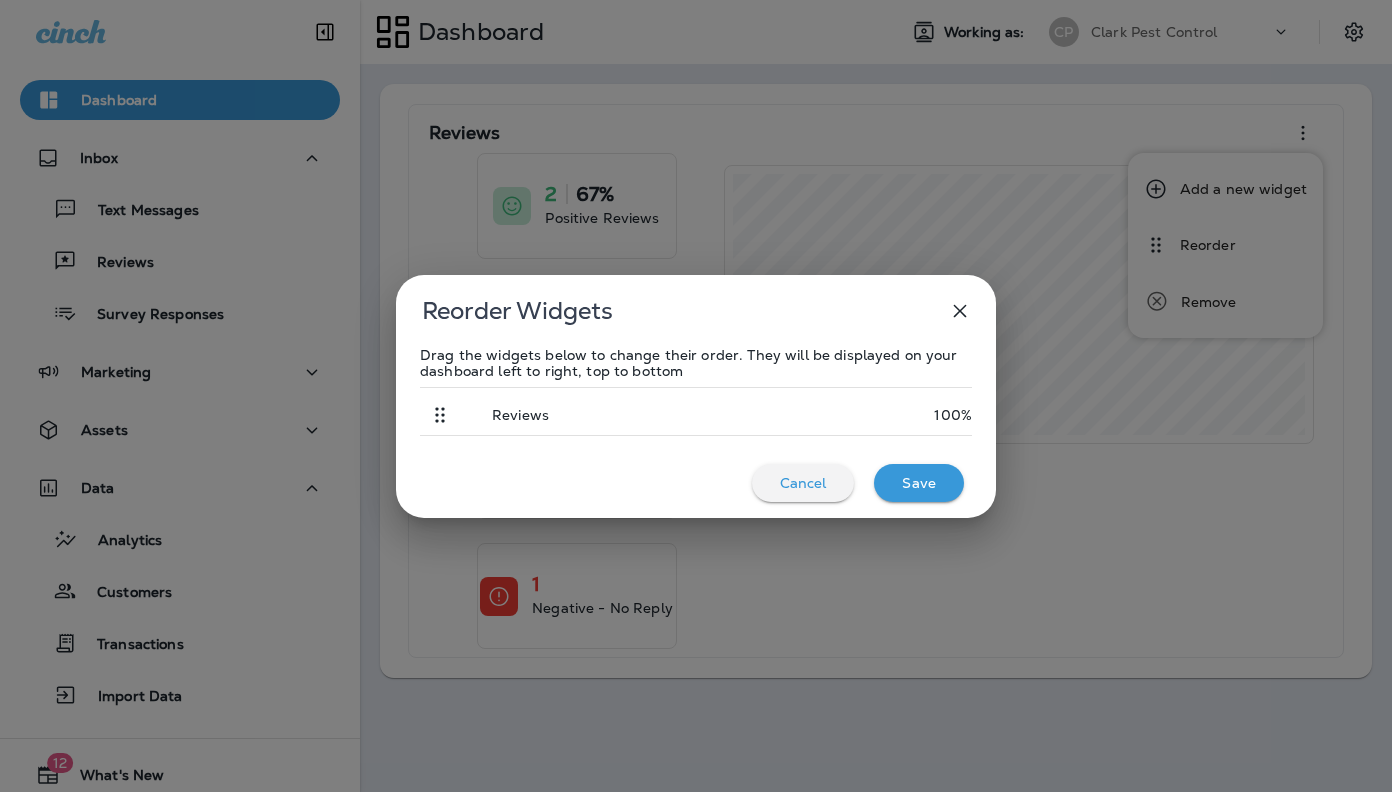 click 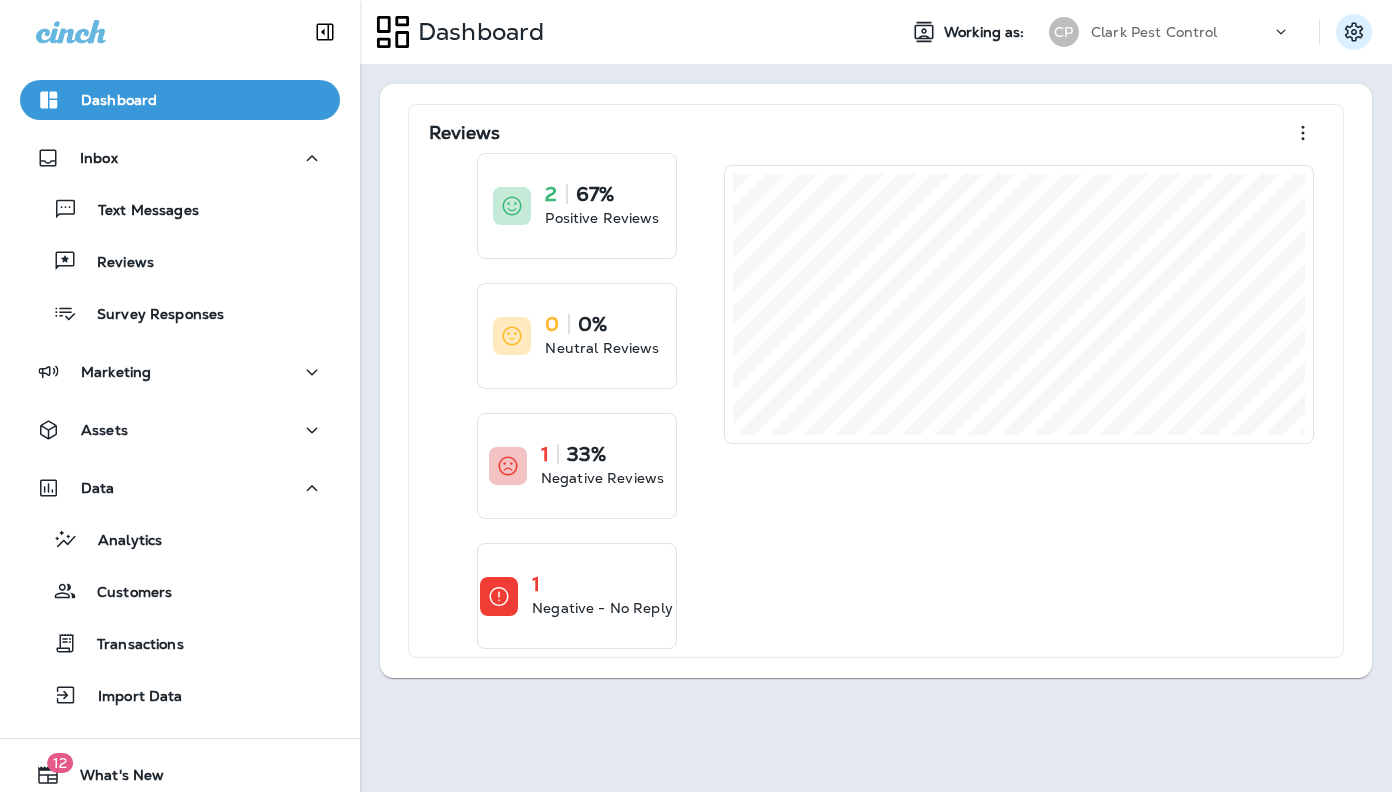 click 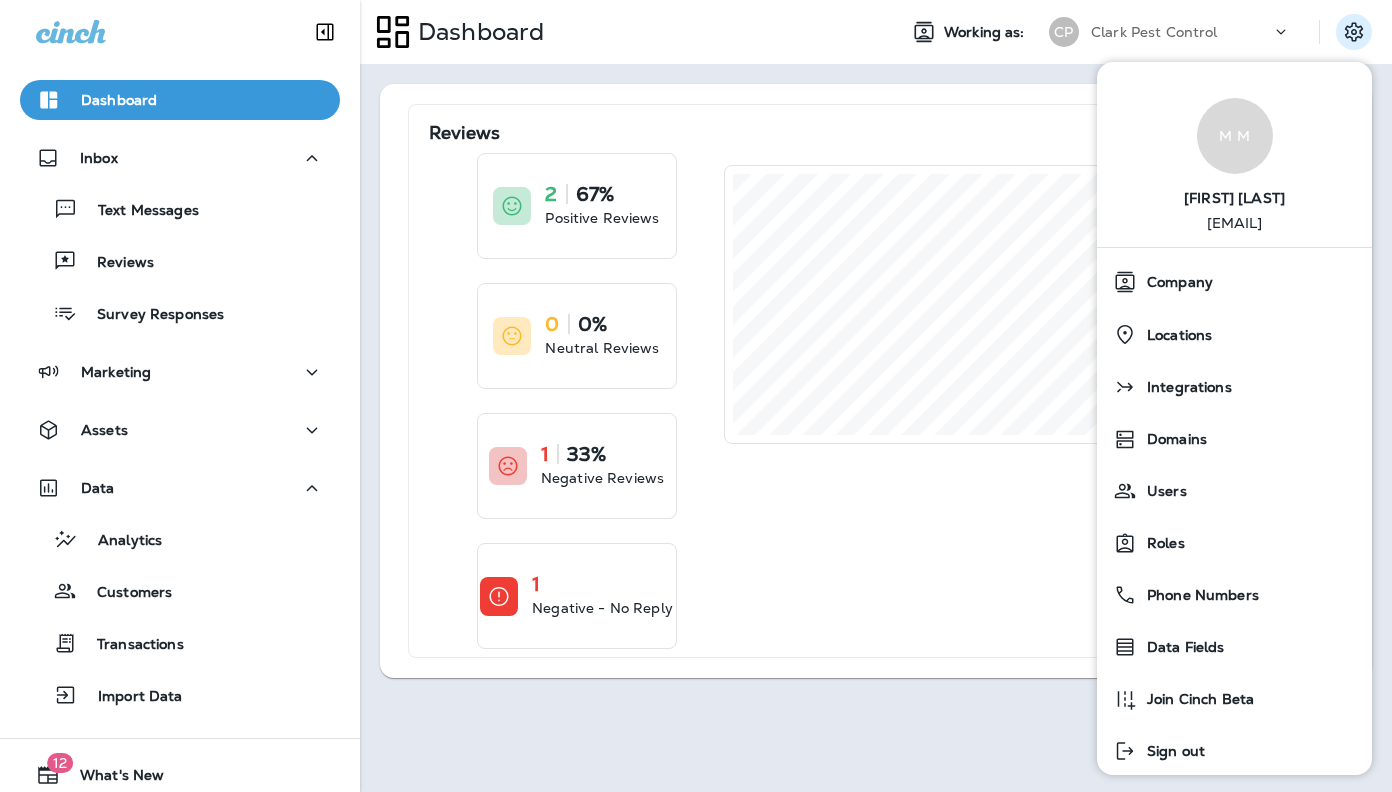 click at bounding box center [1290, 37] 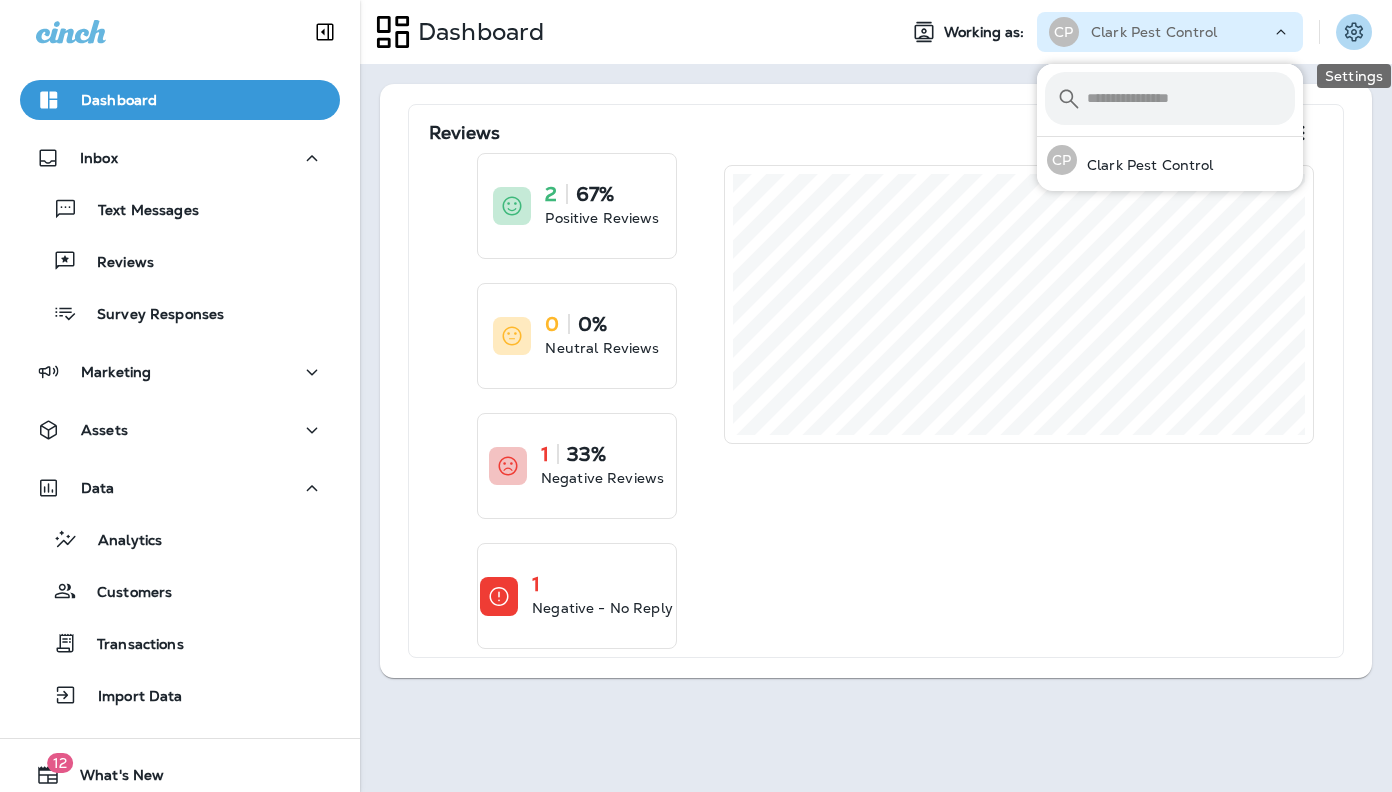 click 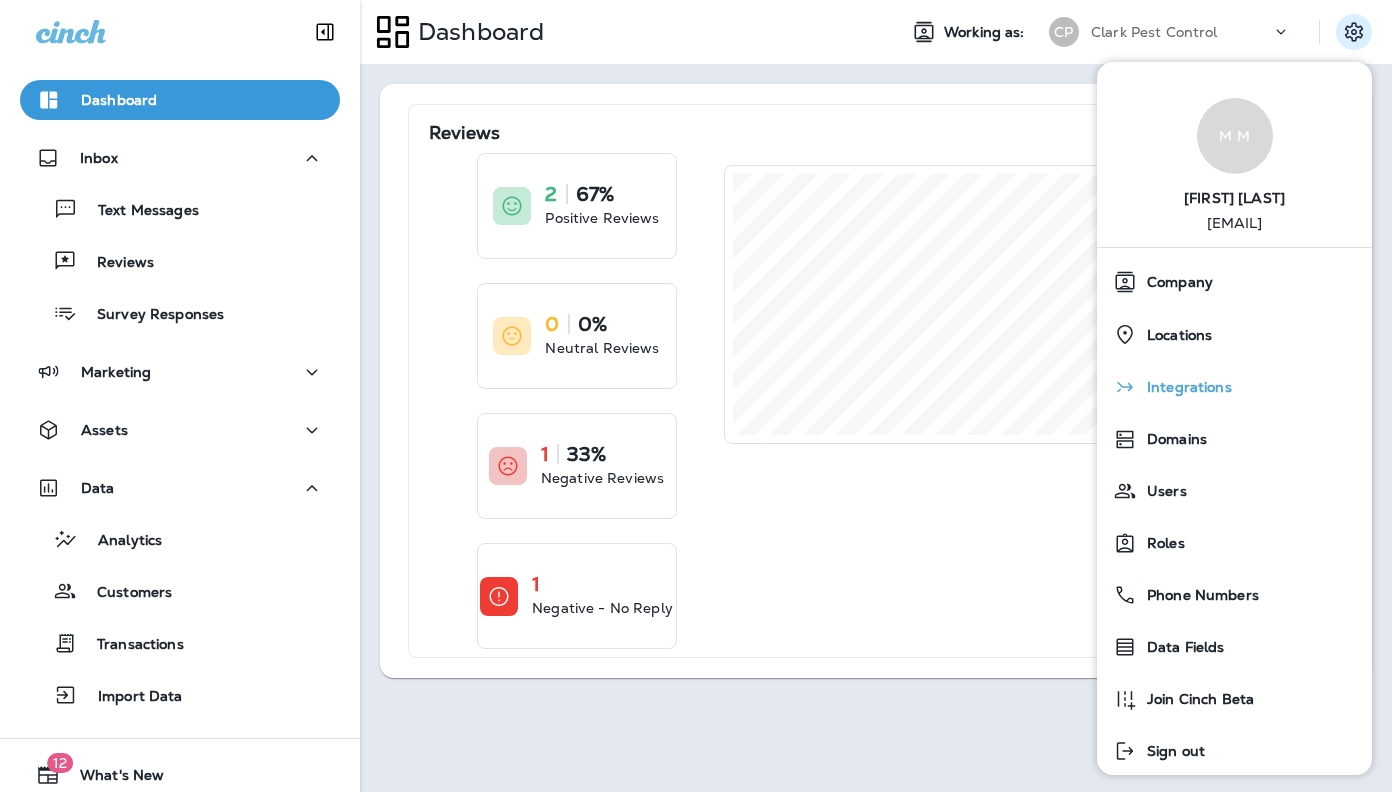 scroll, scrollTop: 18, scrollLeft: 0, axis: vertical 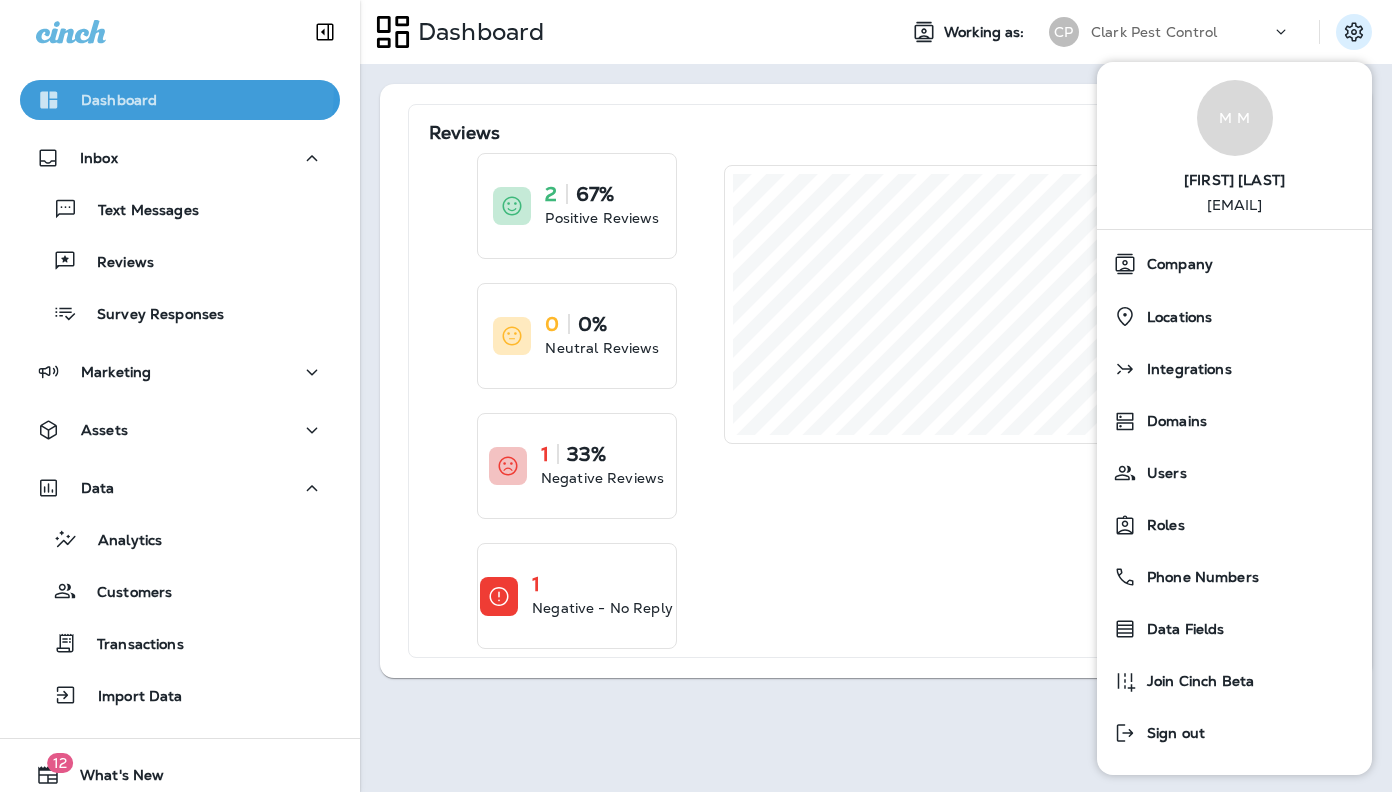 click on "Dashboard" at bounding box center [180, 100] 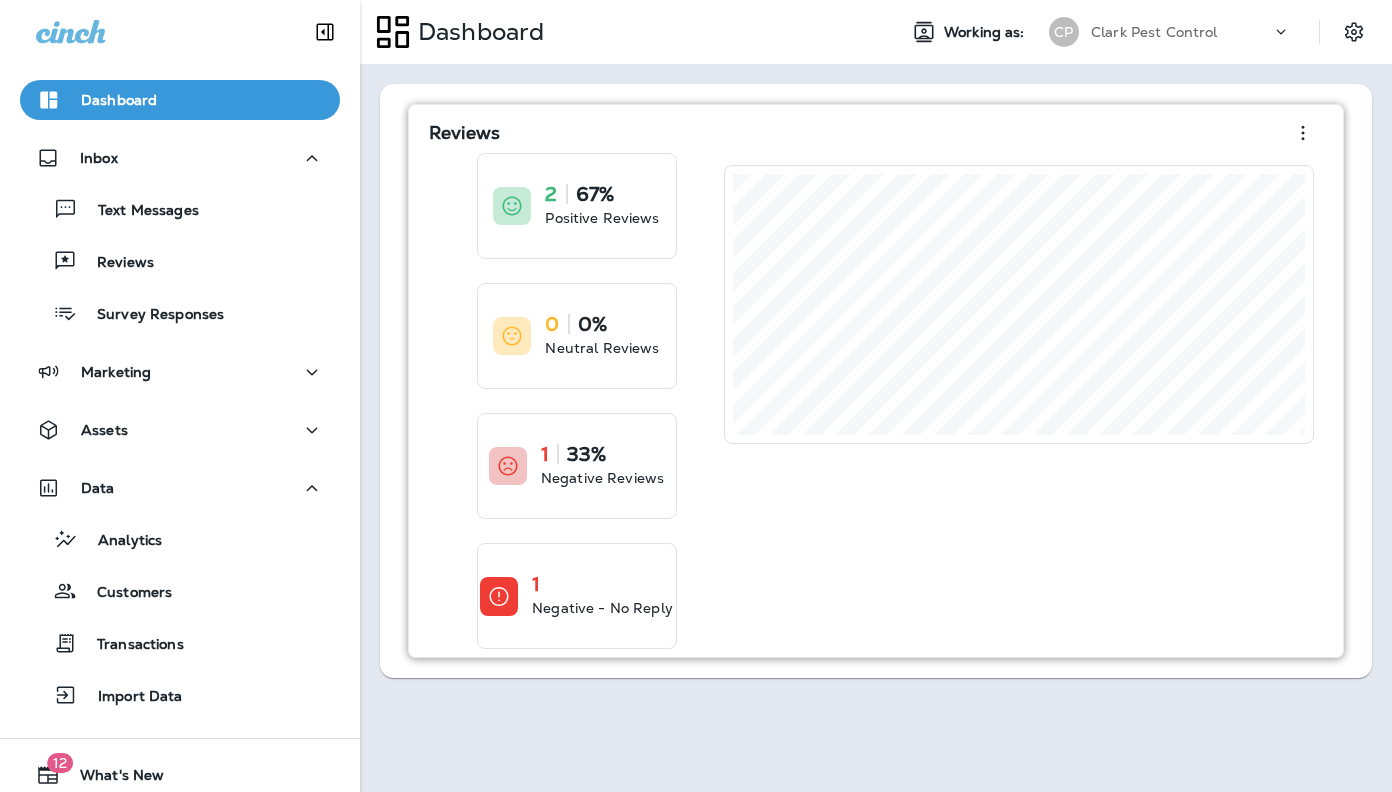 click at bounding box center [1019, 401] 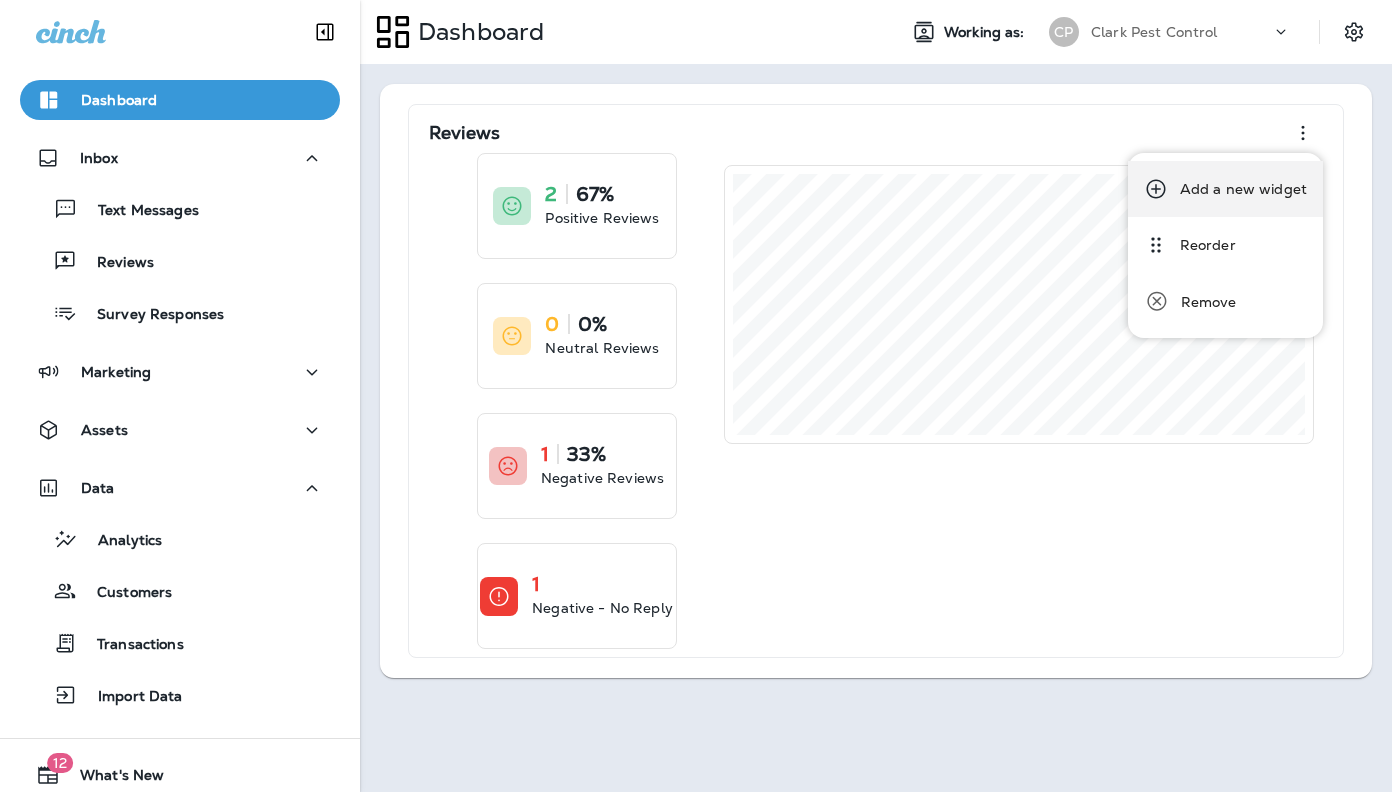 click on "Add a new widget" at bounding box center (1243, 189) 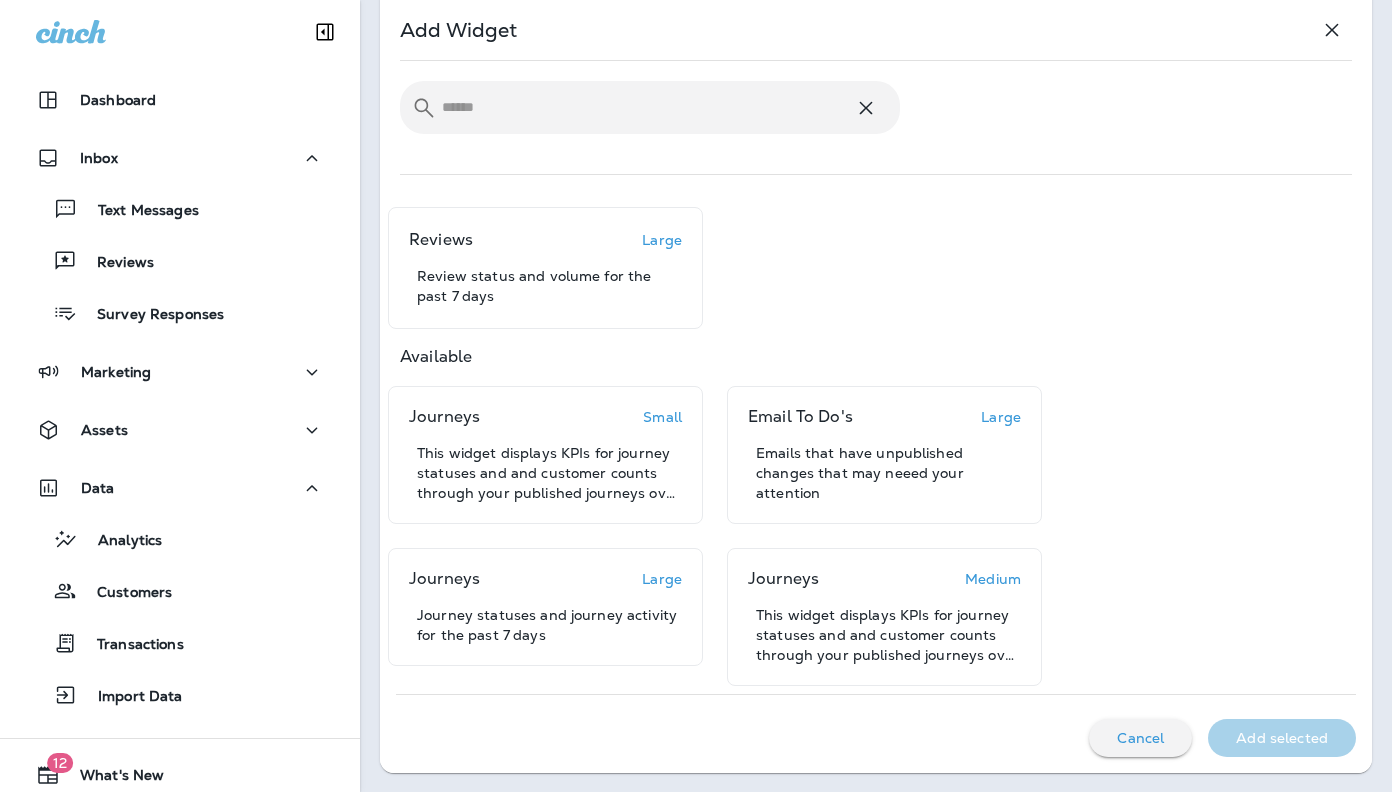 scroll, scrollTop: 100, scrollLeft: 0, axis: vertical 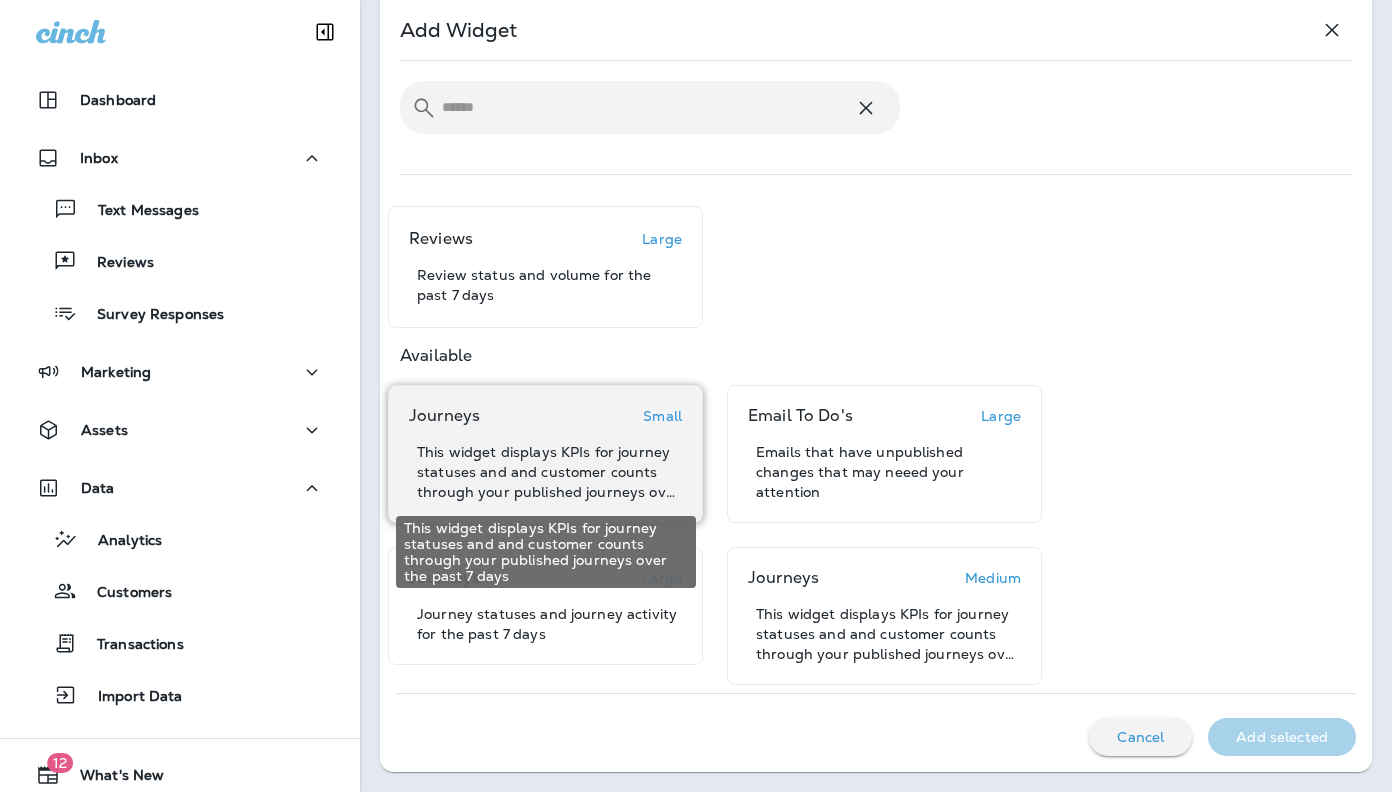 click on "This widget displays KPIs for journey statuses and and customer counts through your published journeys over the past 7 days" at bounding box center [549, 472] 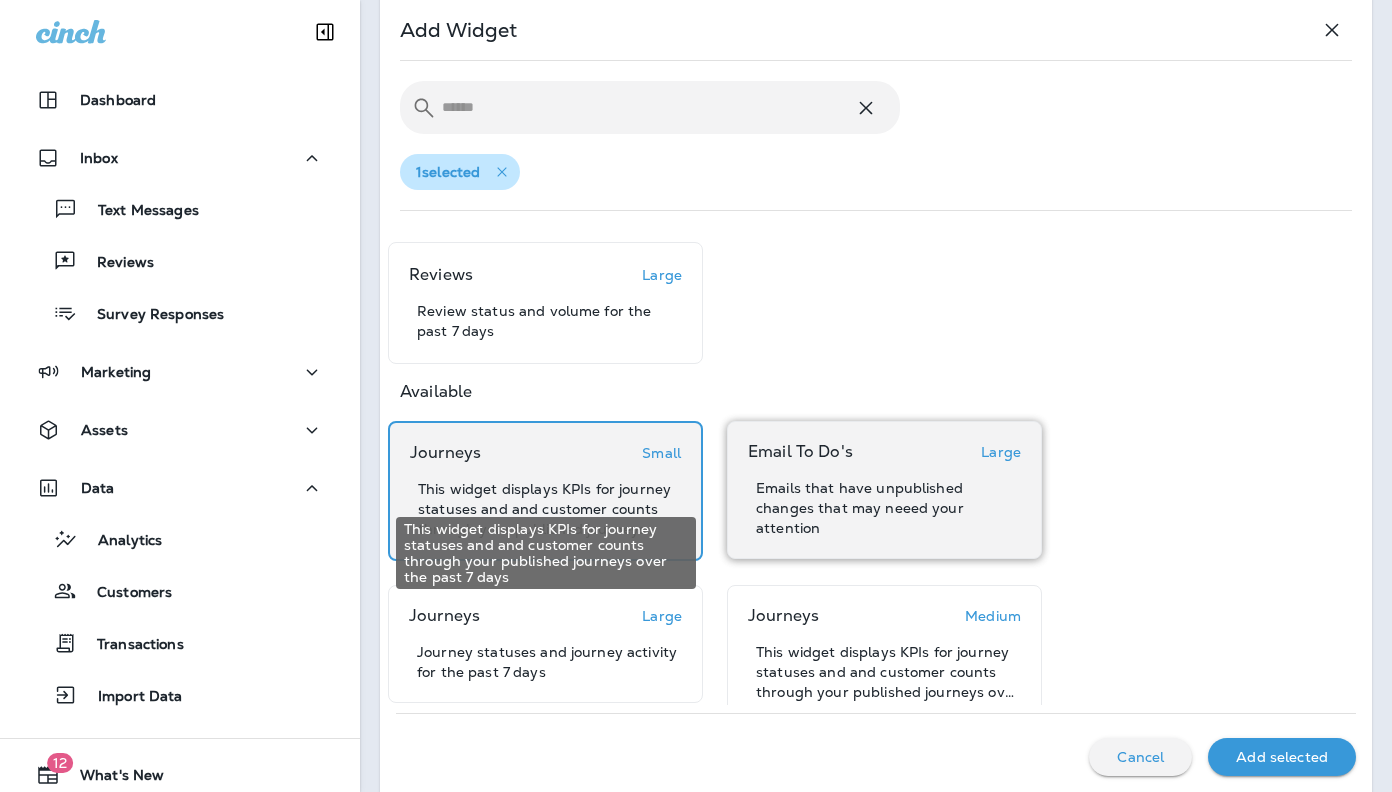 scroll, scrollTop: 136, scrollLeft: 0, axis: vertical 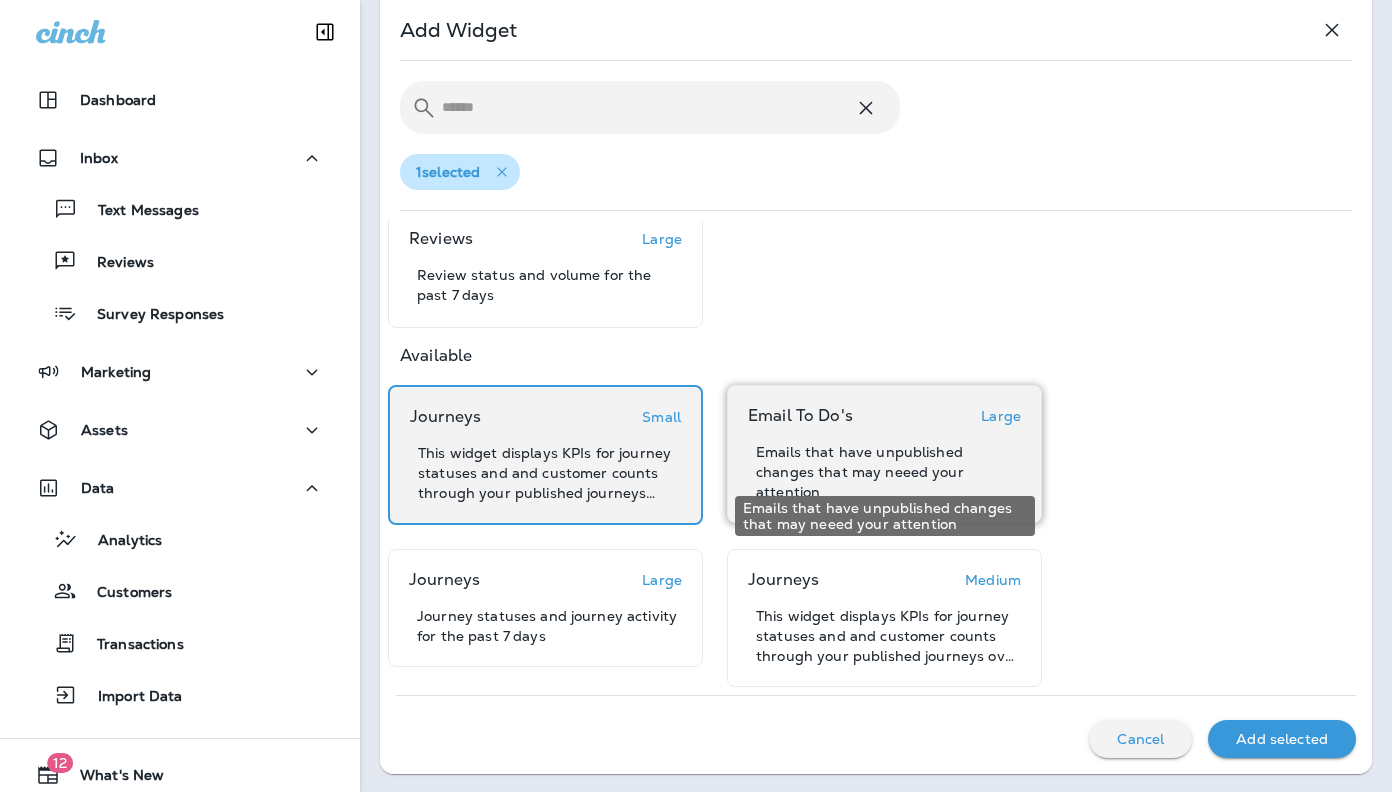click on "Emails that have unpublished changes that may neeed your attention" at bounding box center [888, 472] 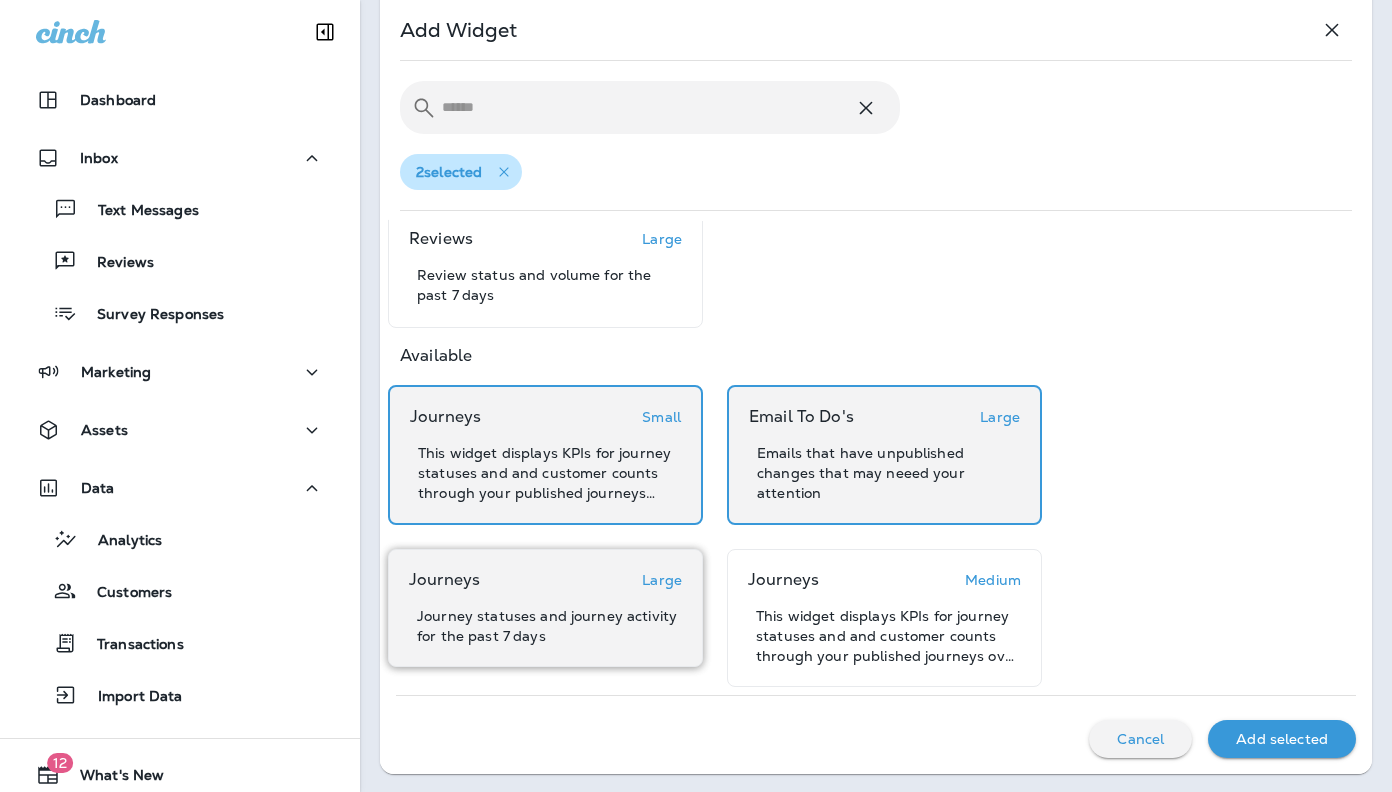 click on "Journeys Large" at bounding box center (545, 580) 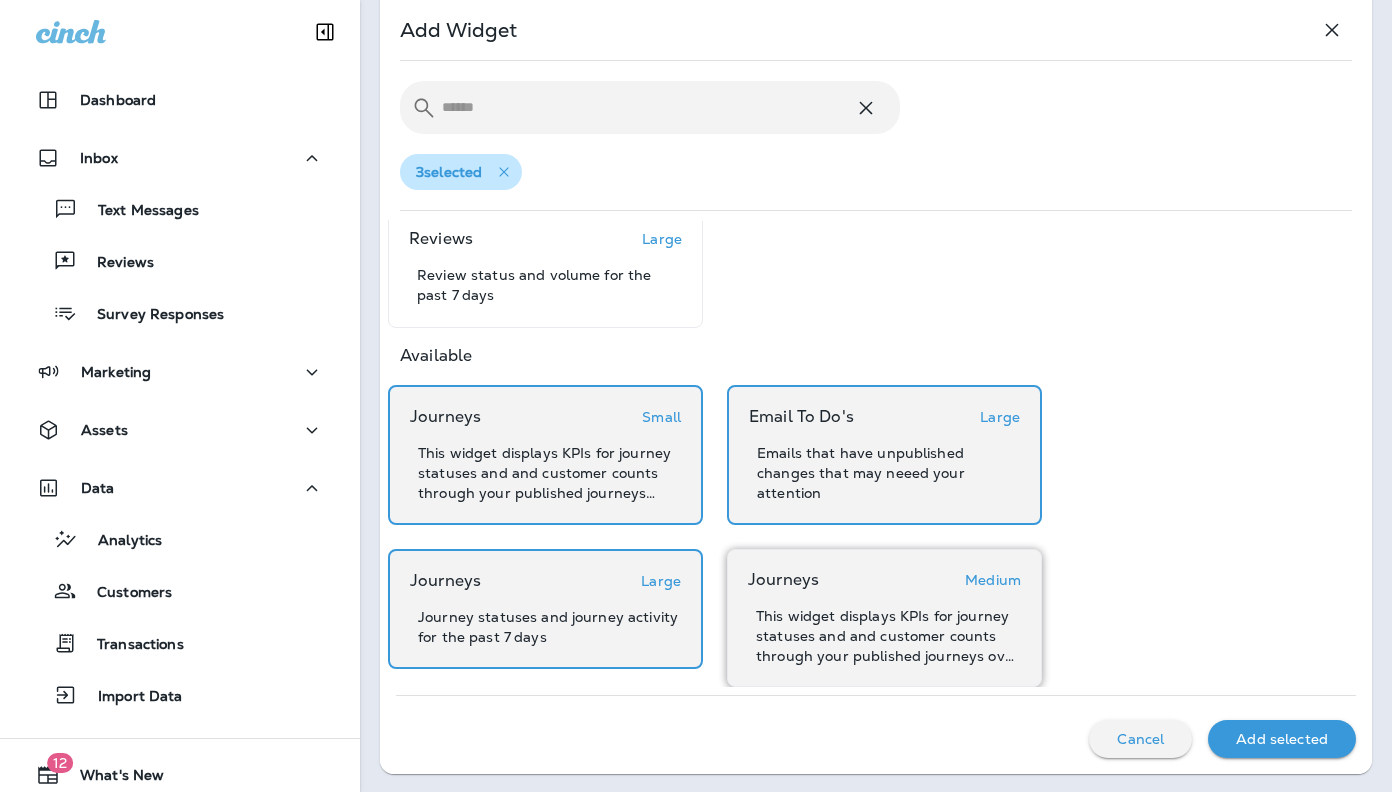 click on "Journeys Medium  This widget displays KPIs for journey statuses and and customer counts through your published journeys over the past 7 days" at bounding box center [884, 618] 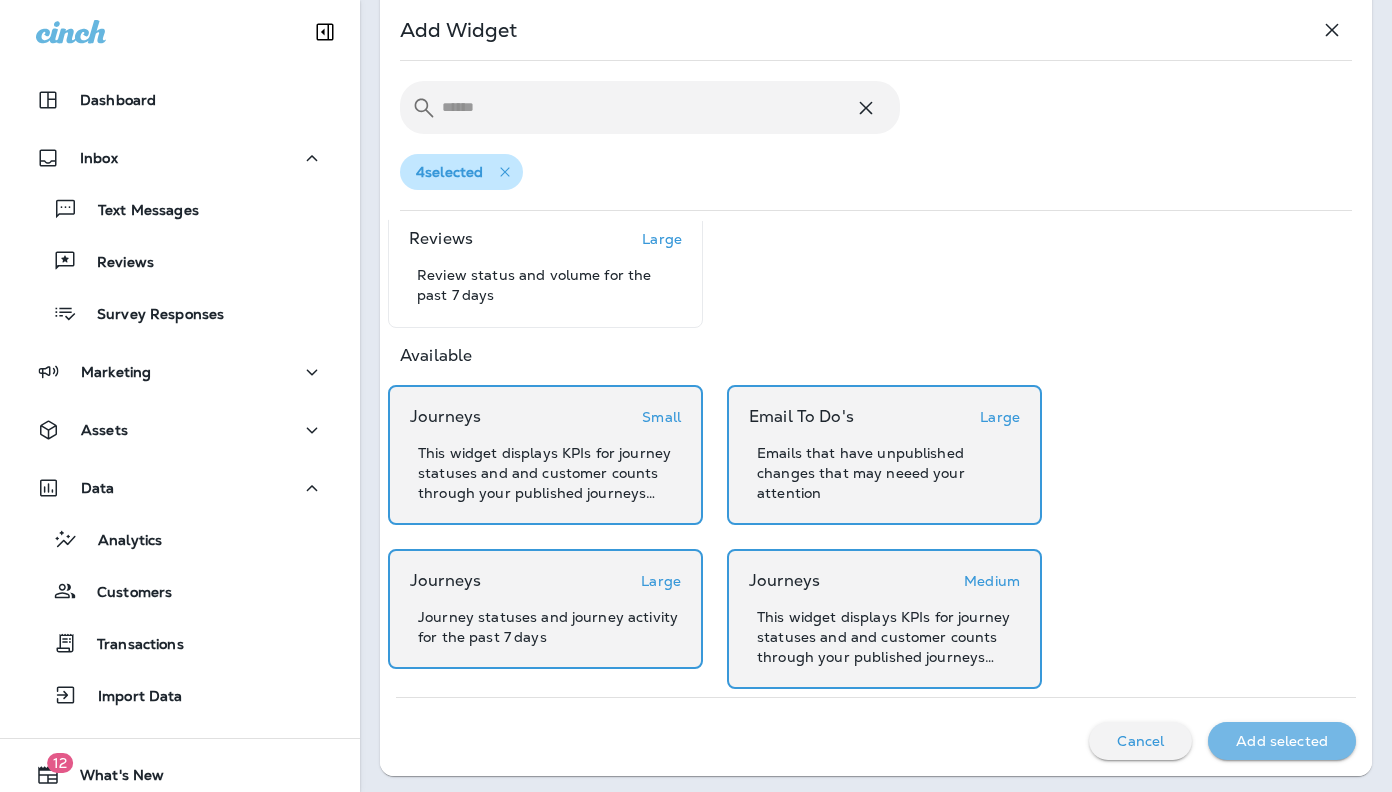 click on "Add selected" at bounding box center [1282, 741] 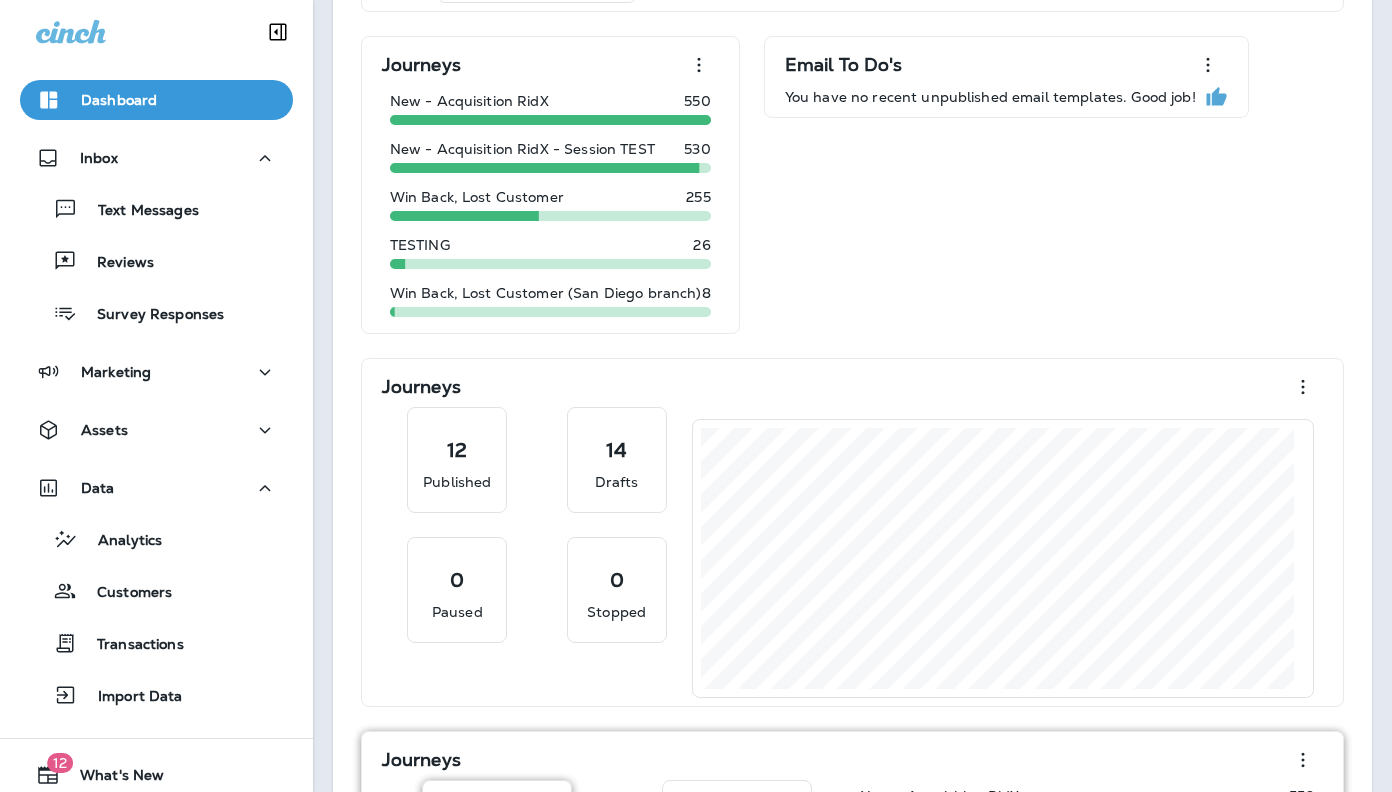 scroll, scrollTop: 603, scrollLeft: 0, axis: vertical 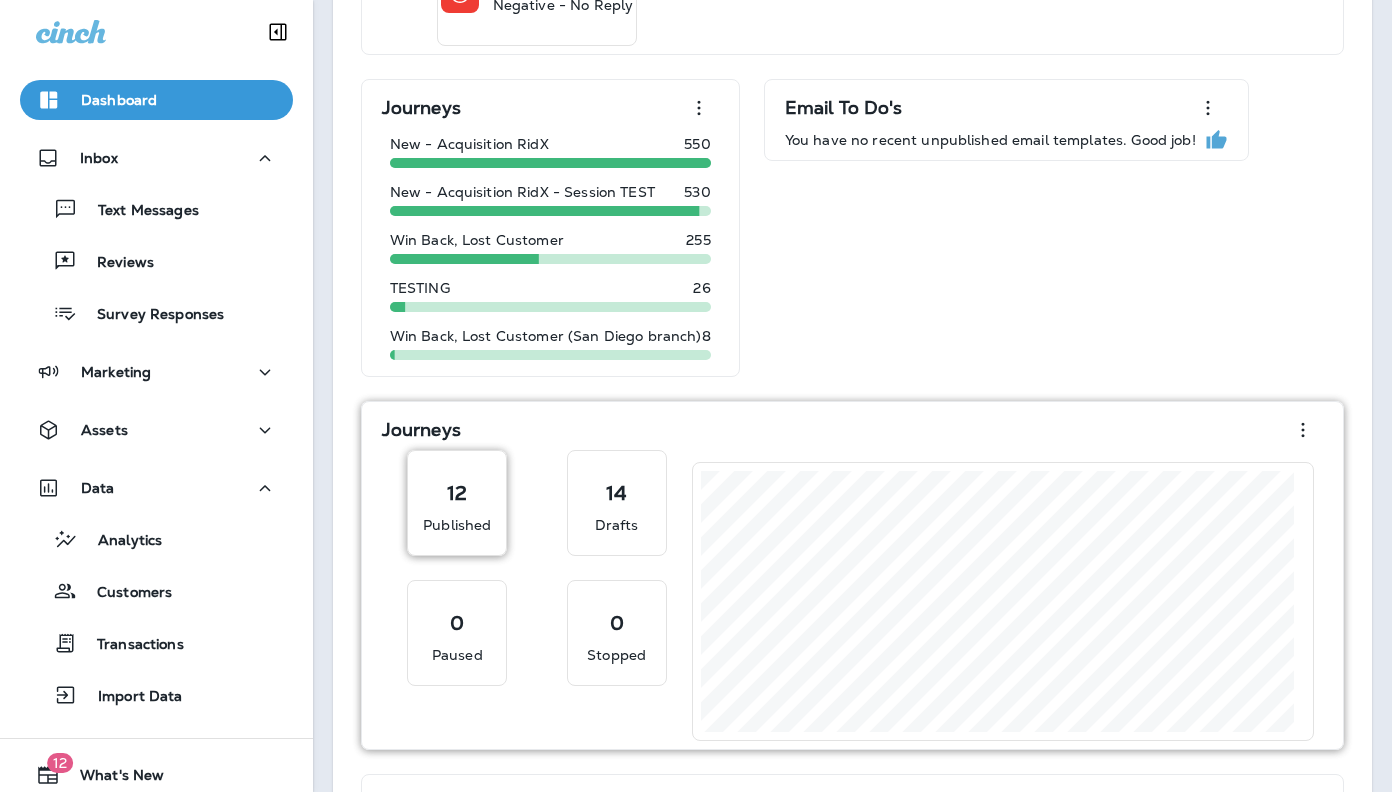 click on "12" at bounding box center (457, 493) 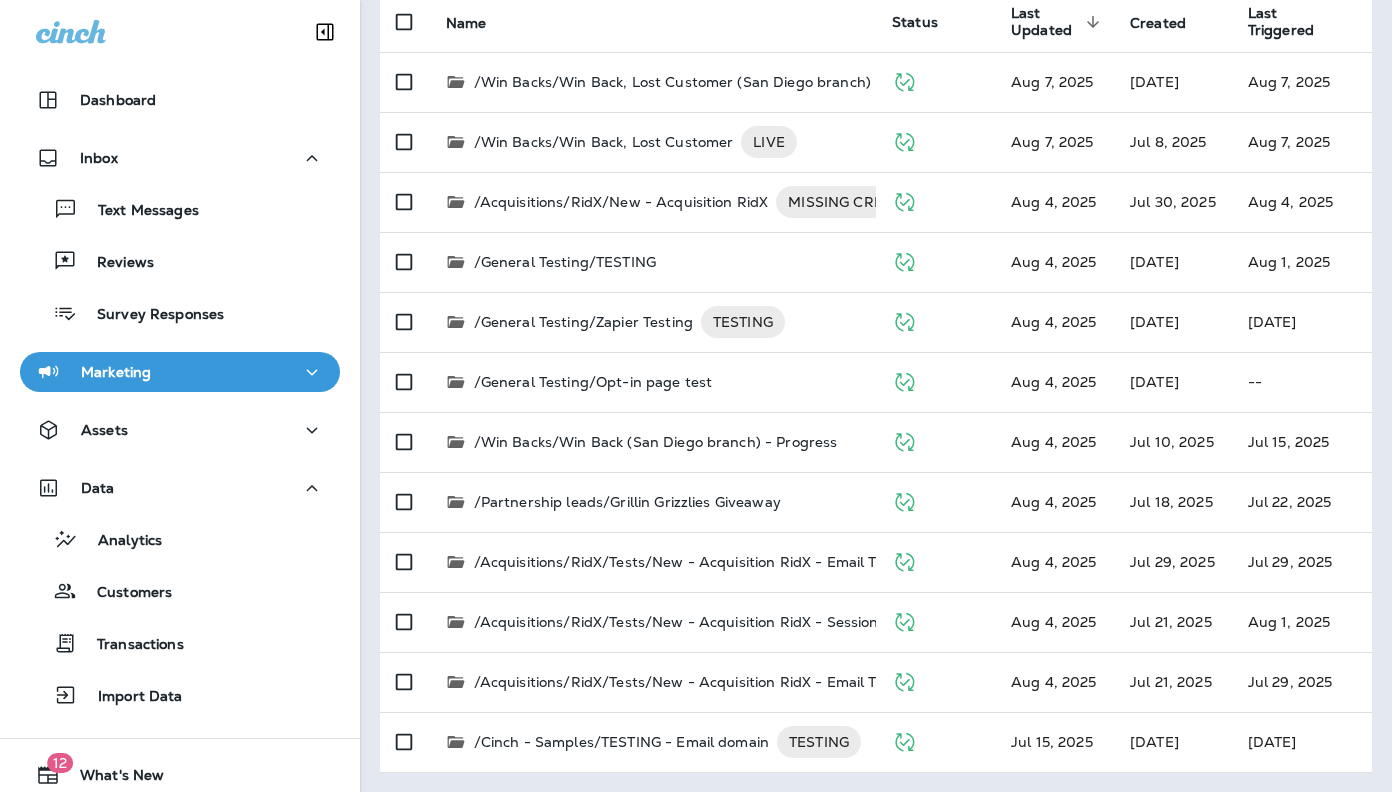 scroll, scrollTop: 210, scrollLeft: 0, axis: vertical 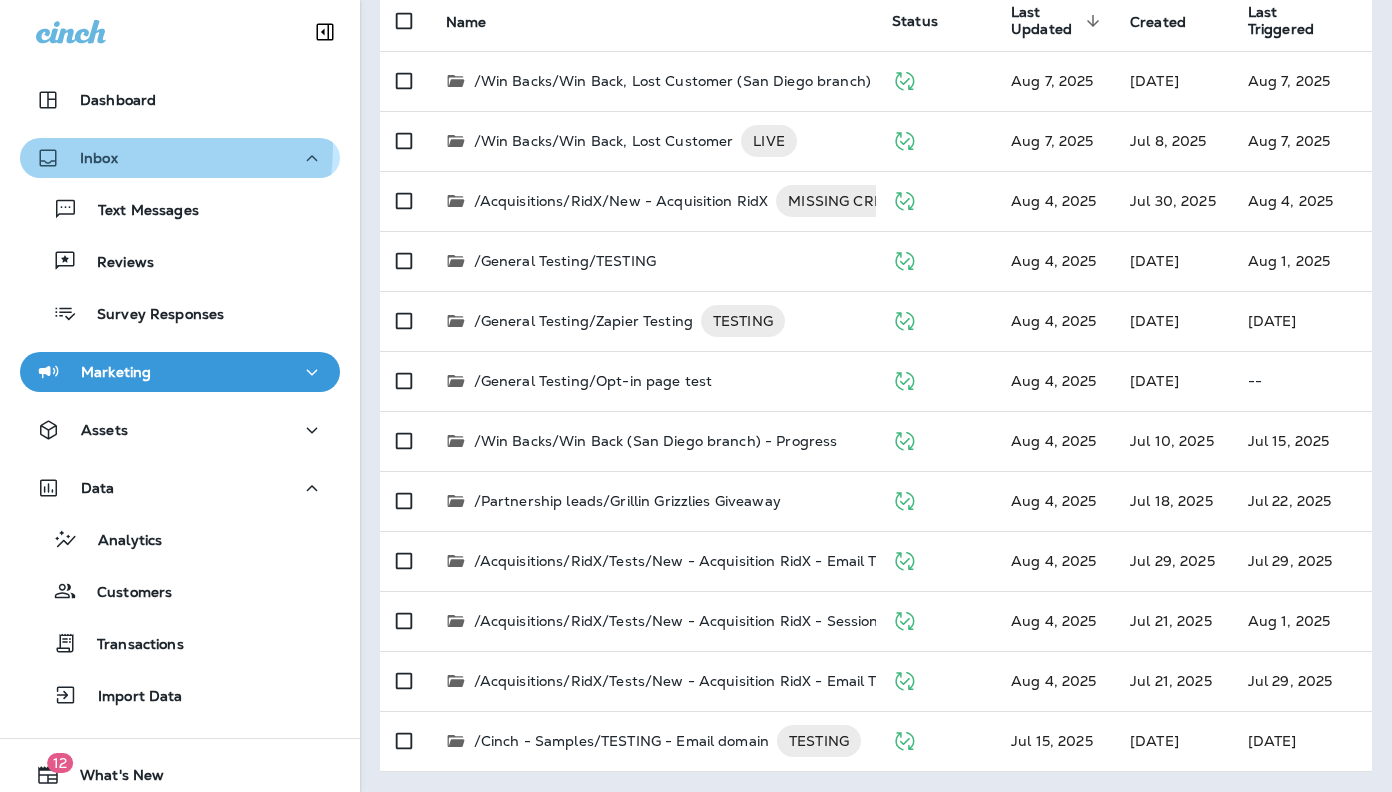 click on "Inbox" at bounding box center [77, 158] 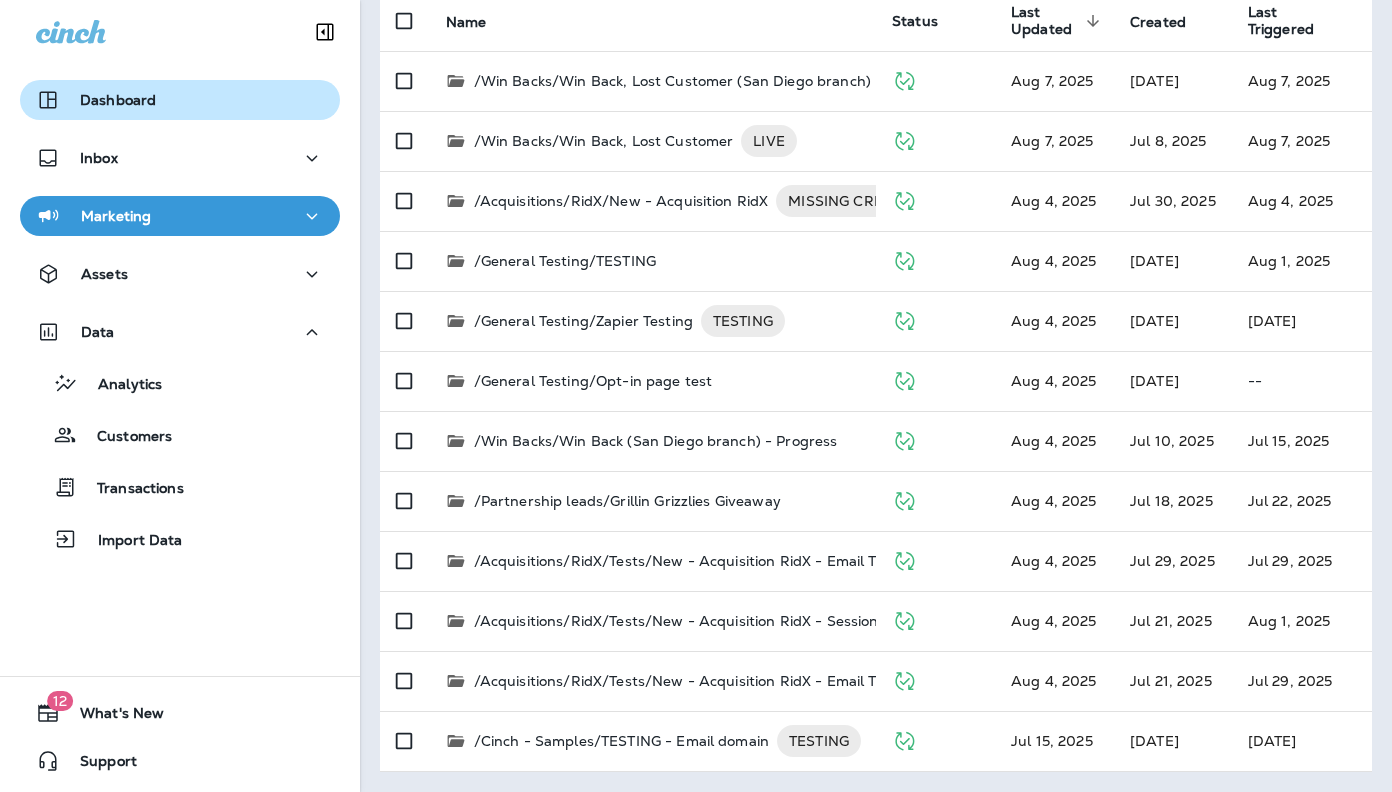 click on "Dashboard" at bounding box center [180, 100] 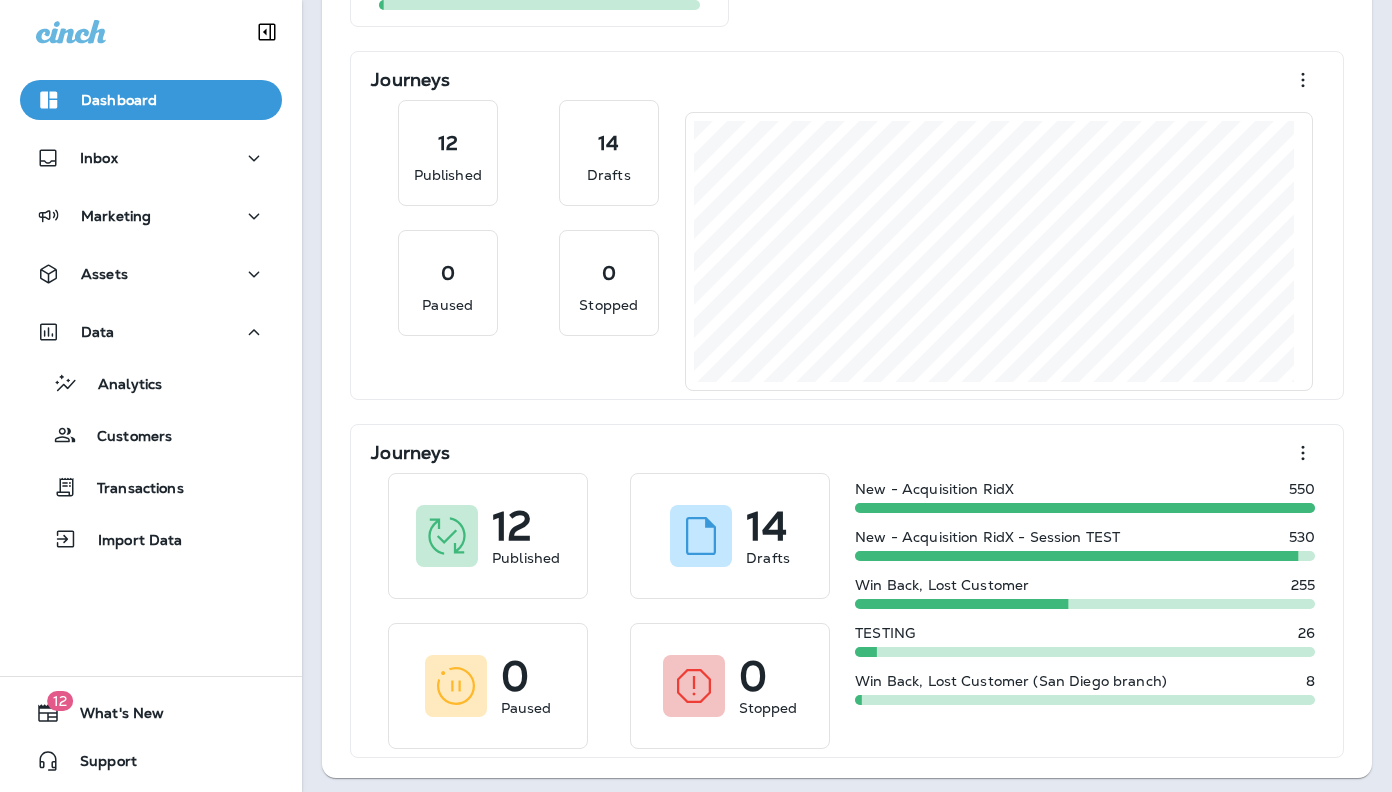 scroll, scrollTop: 959, scrollLeft: 0, axis: vertical 